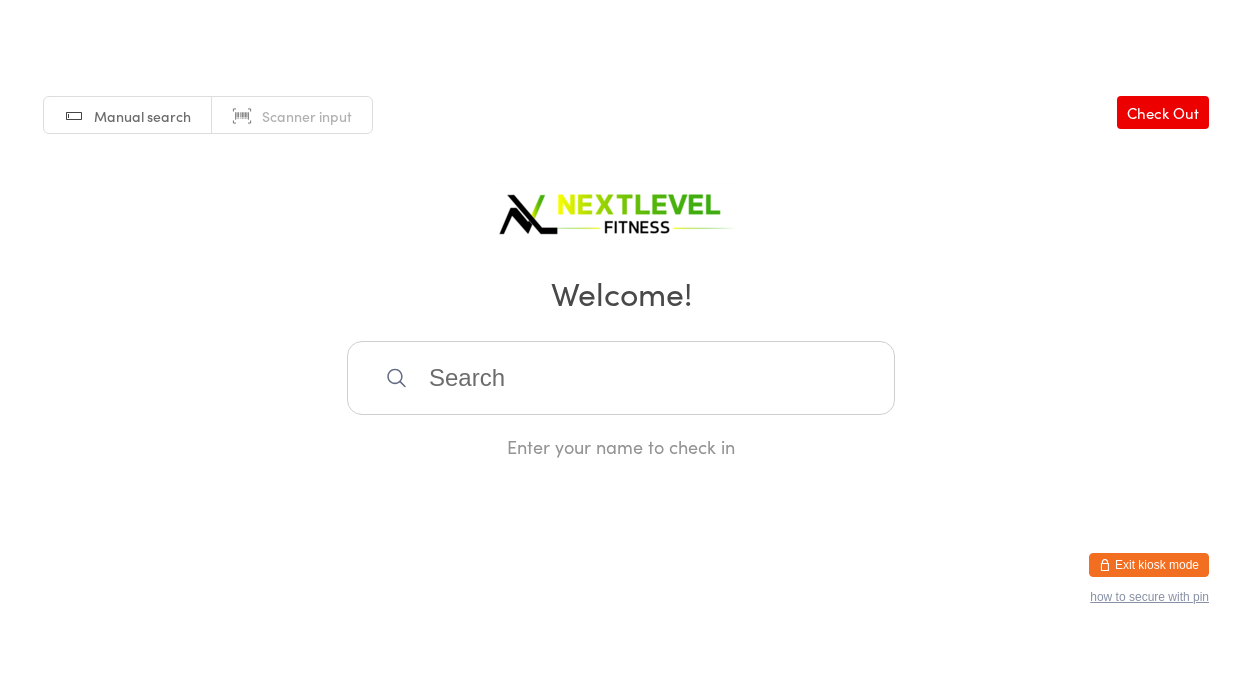 scroll, scrollTop: 0, scrollLeft: 0, axis: both 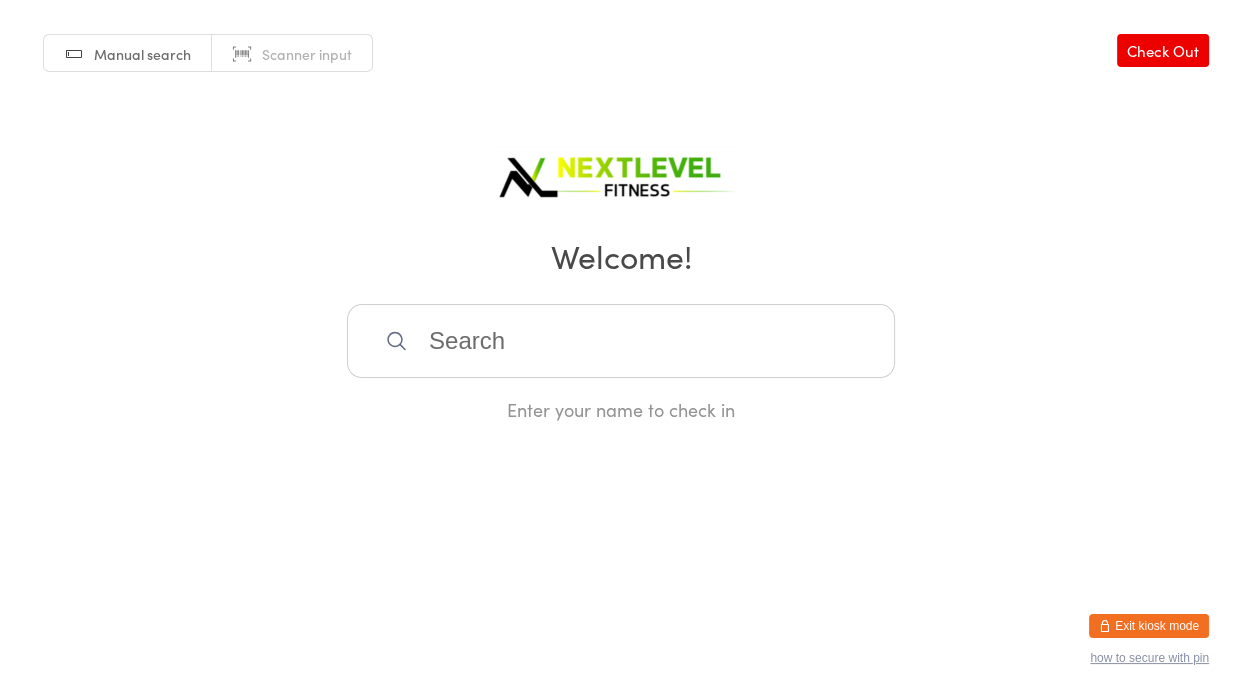 click at bounding box center [621, 341] 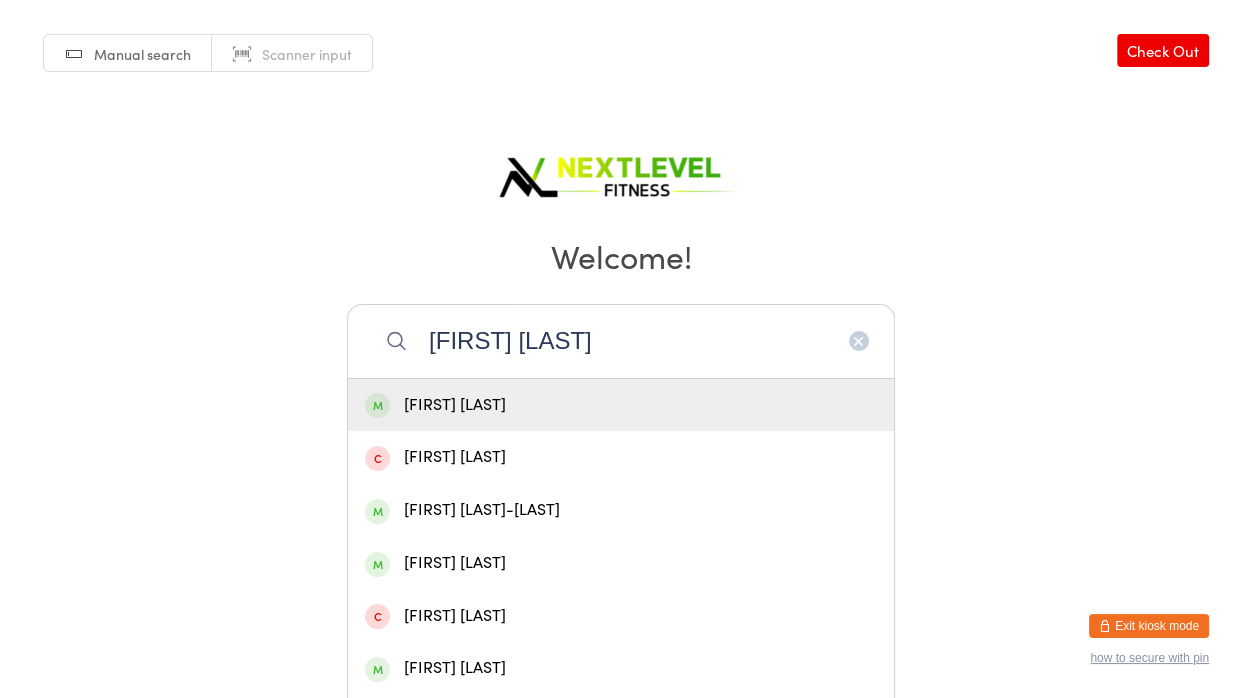 type on "[FIRST] [LAST]" 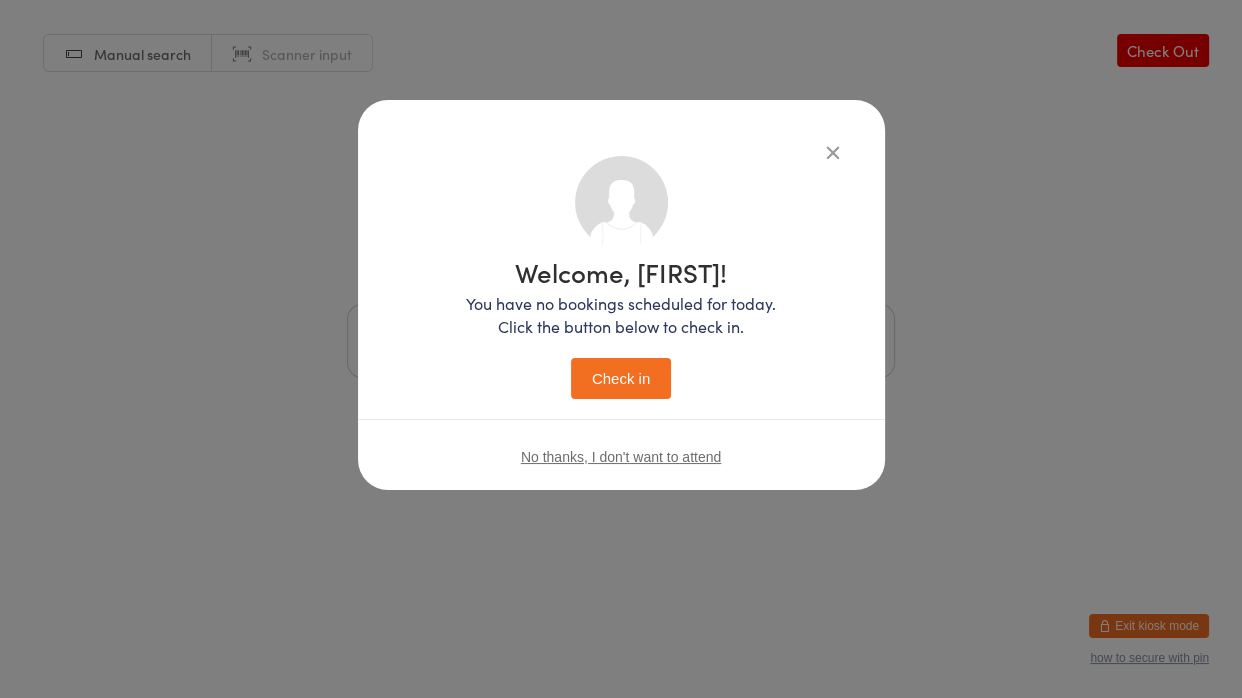 type 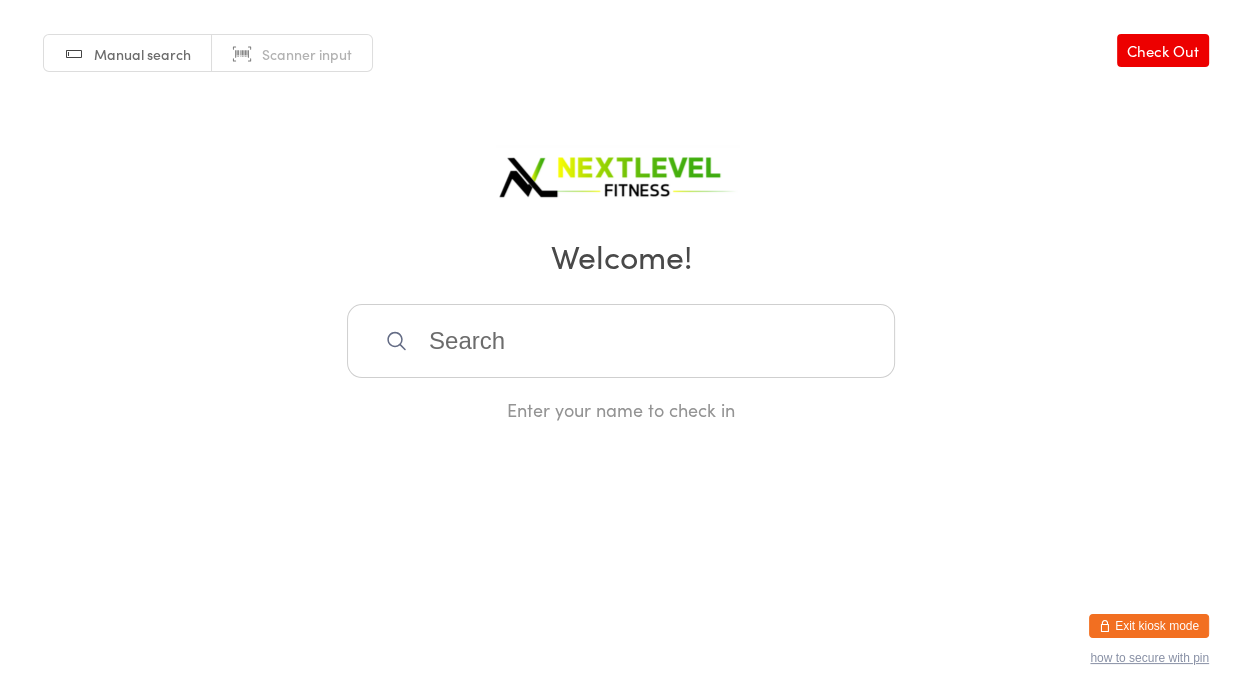 click at bounding box center [621, 341] 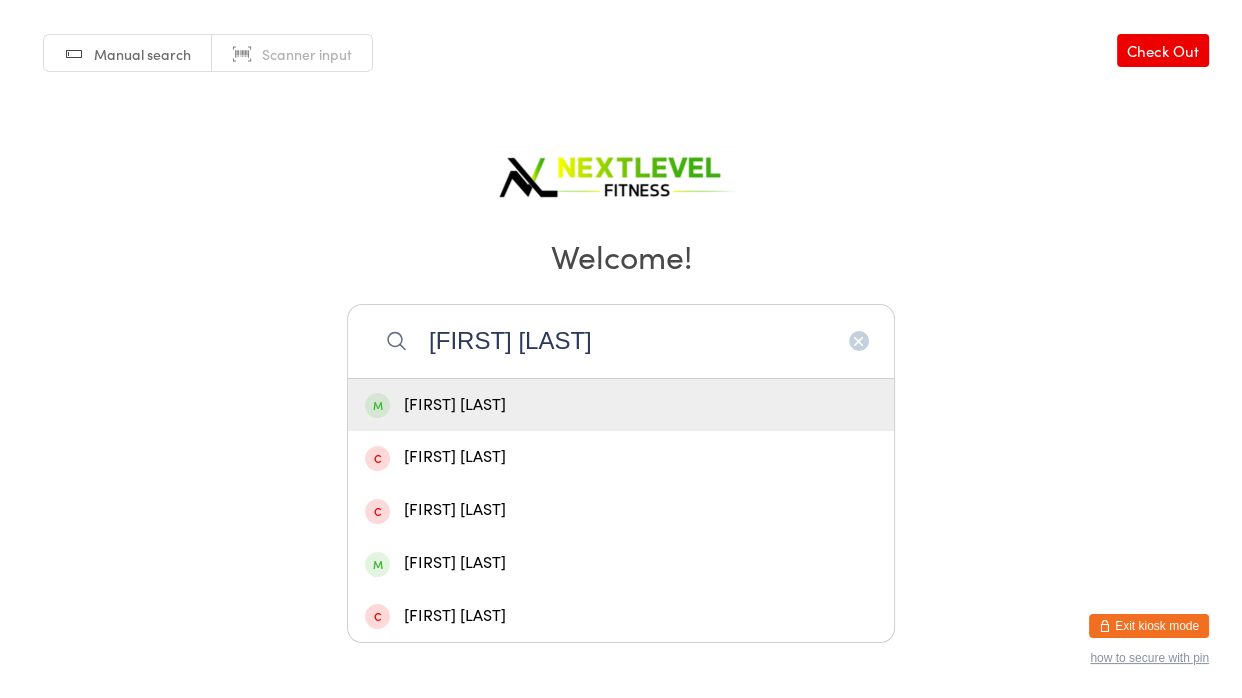 type on "[FIRST] [LAST]" 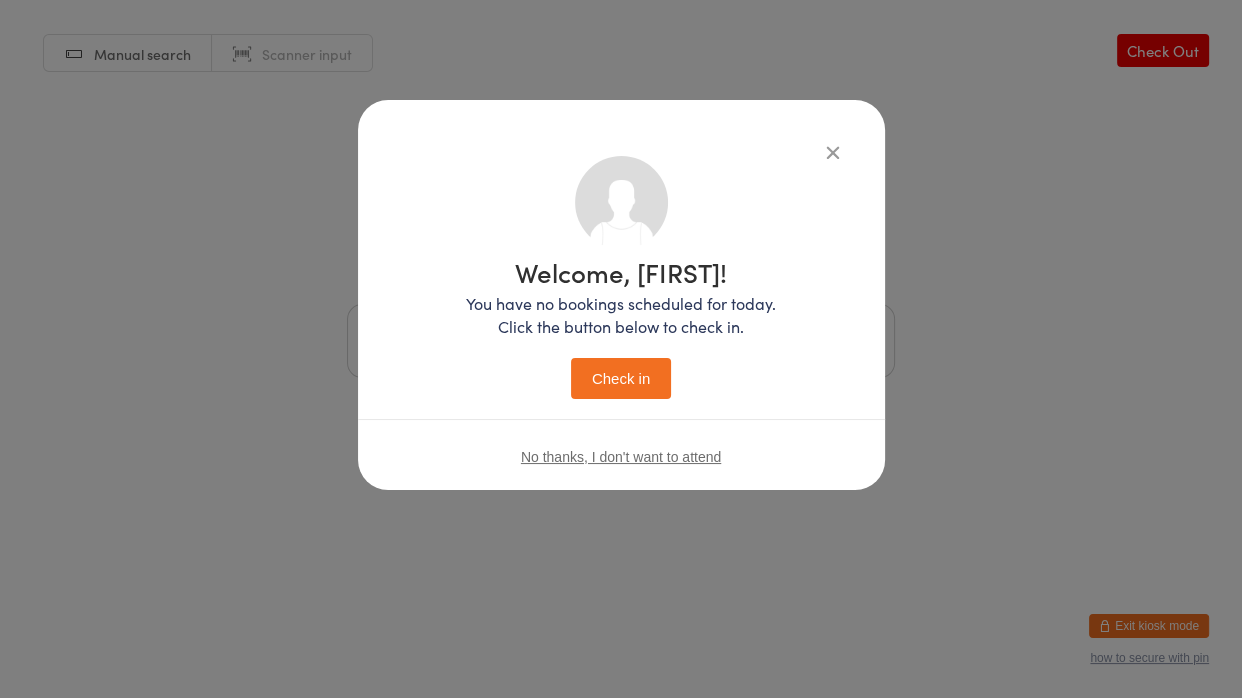 click on "Check in" at bounding box center [621, 378] 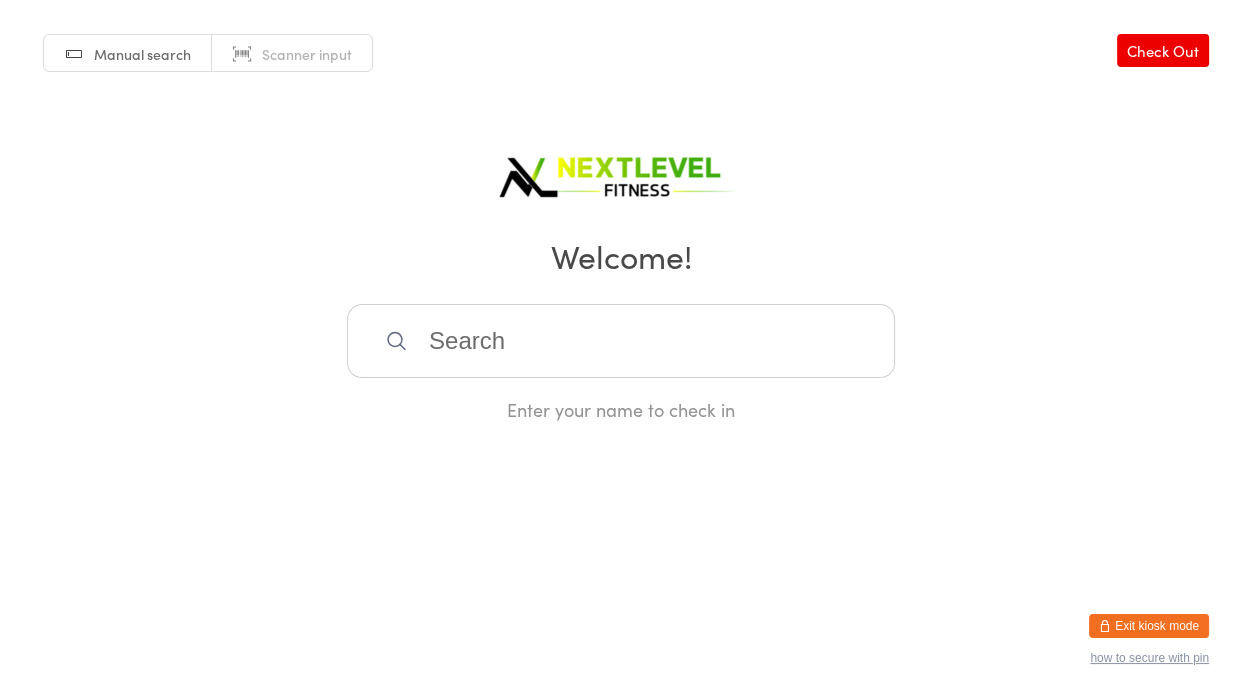 click at bounding box center [621, 341] 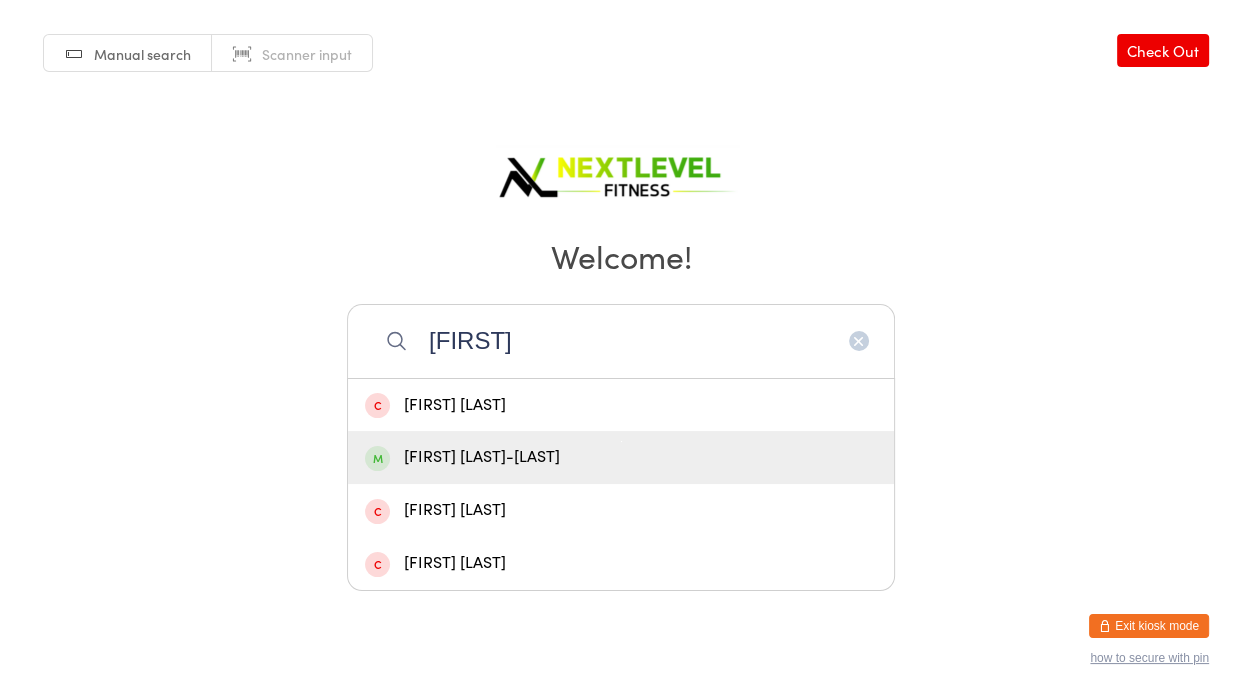type on "[FIRST]" 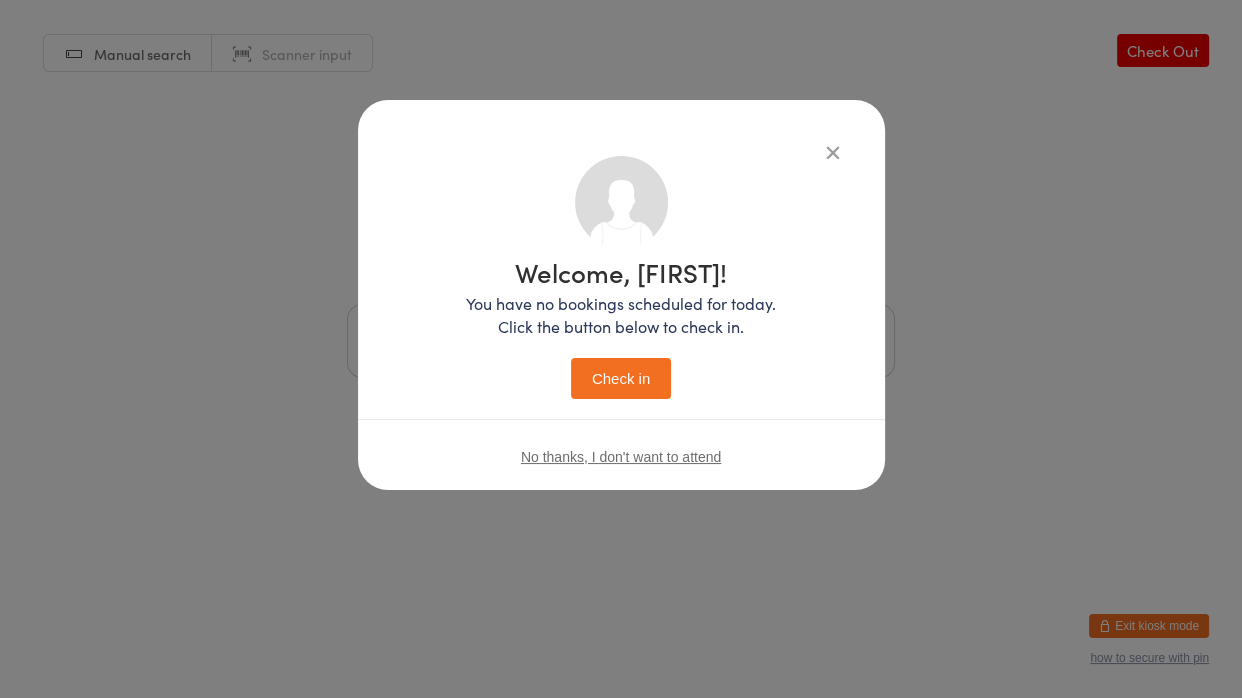 type 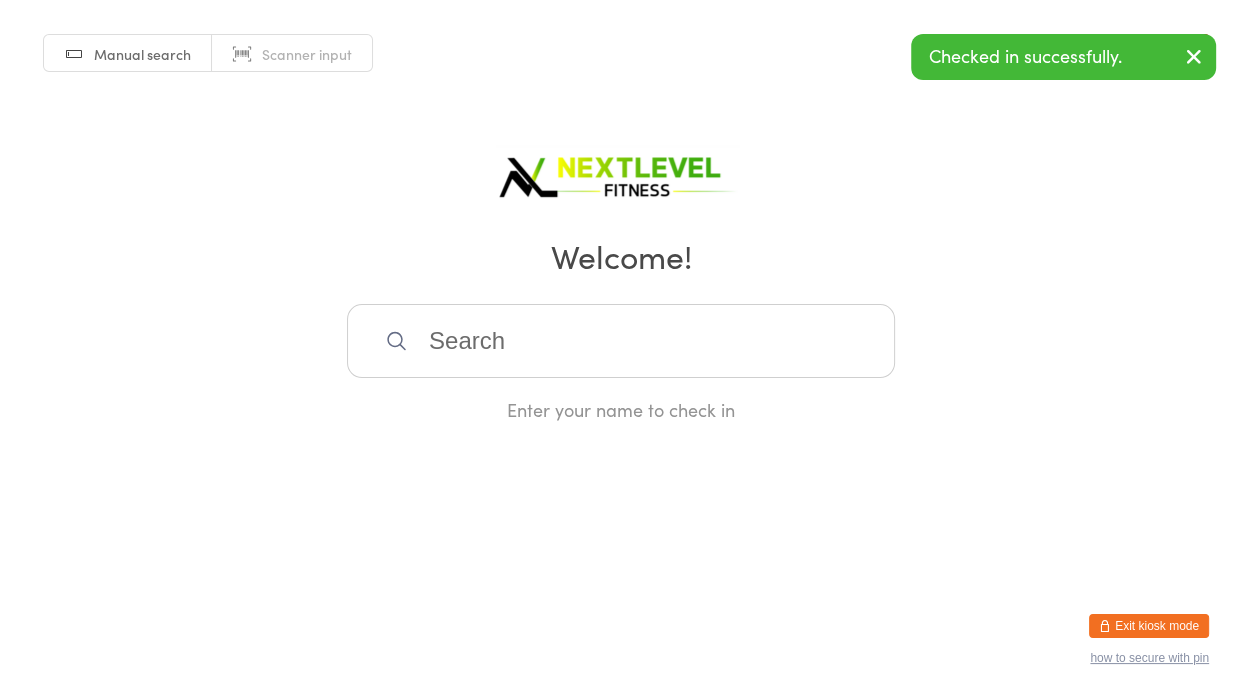 click at bounding box center [621, 341] 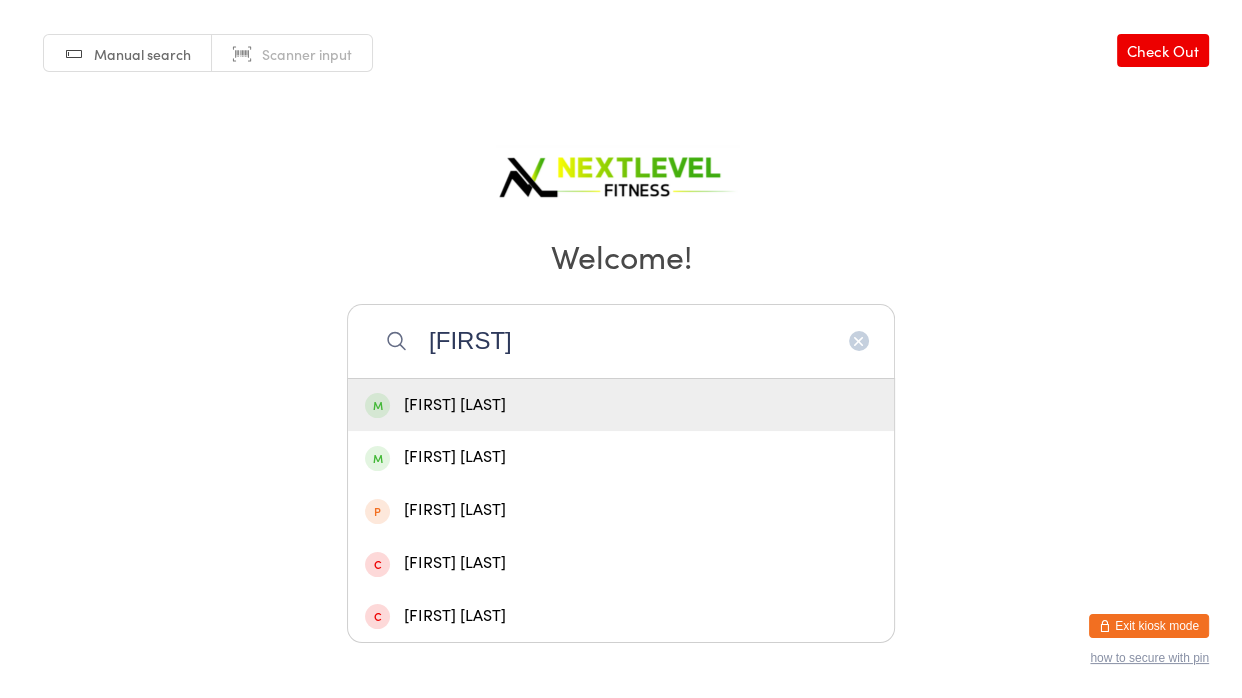 type on "[FIRST]" 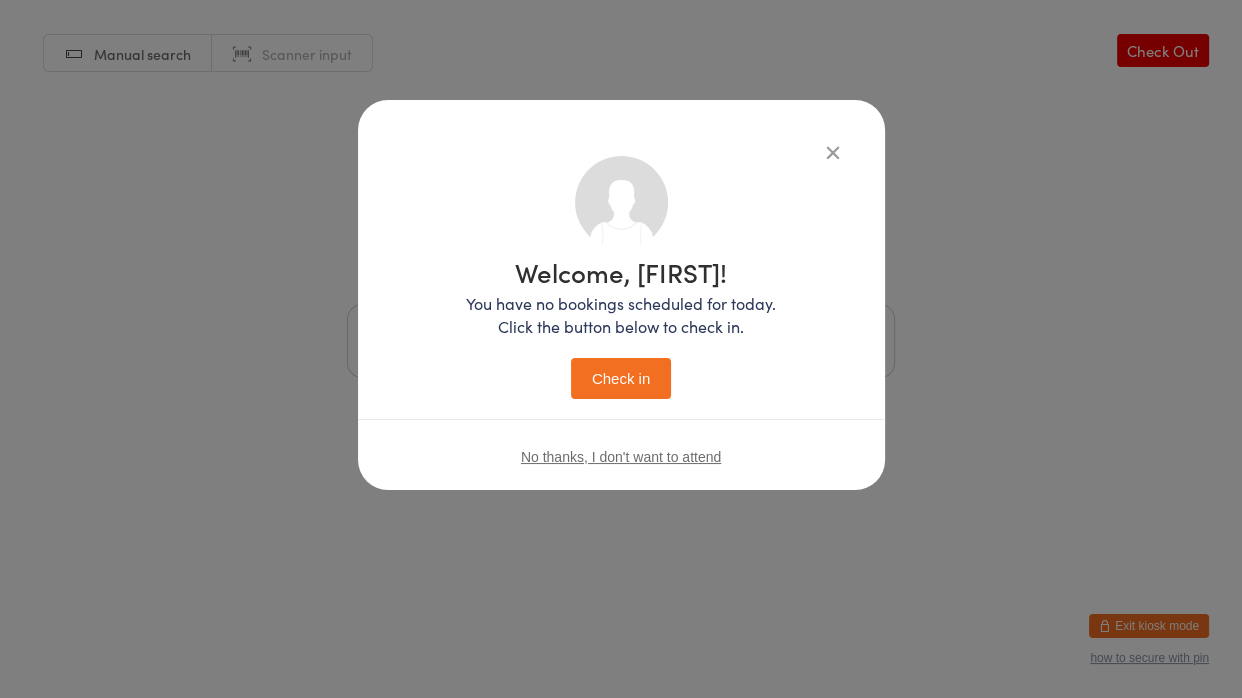 click on "Check in" at bounding box center (621, 378) 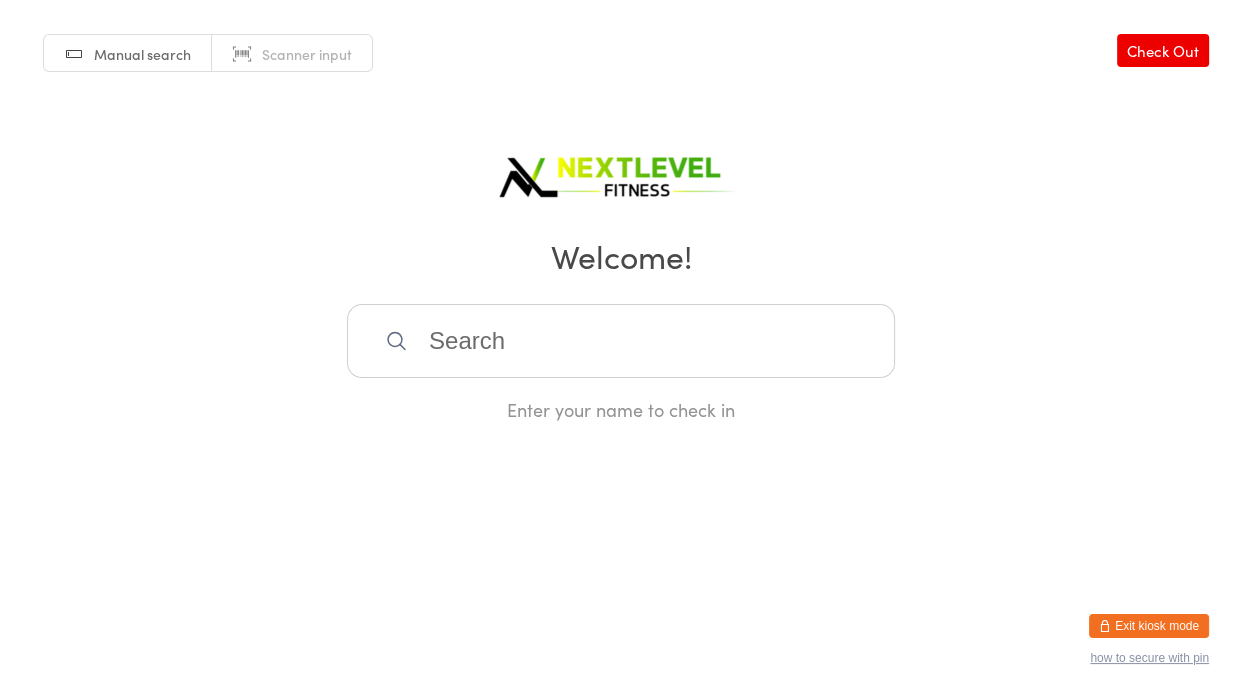 click at bounding box center [621, 341] 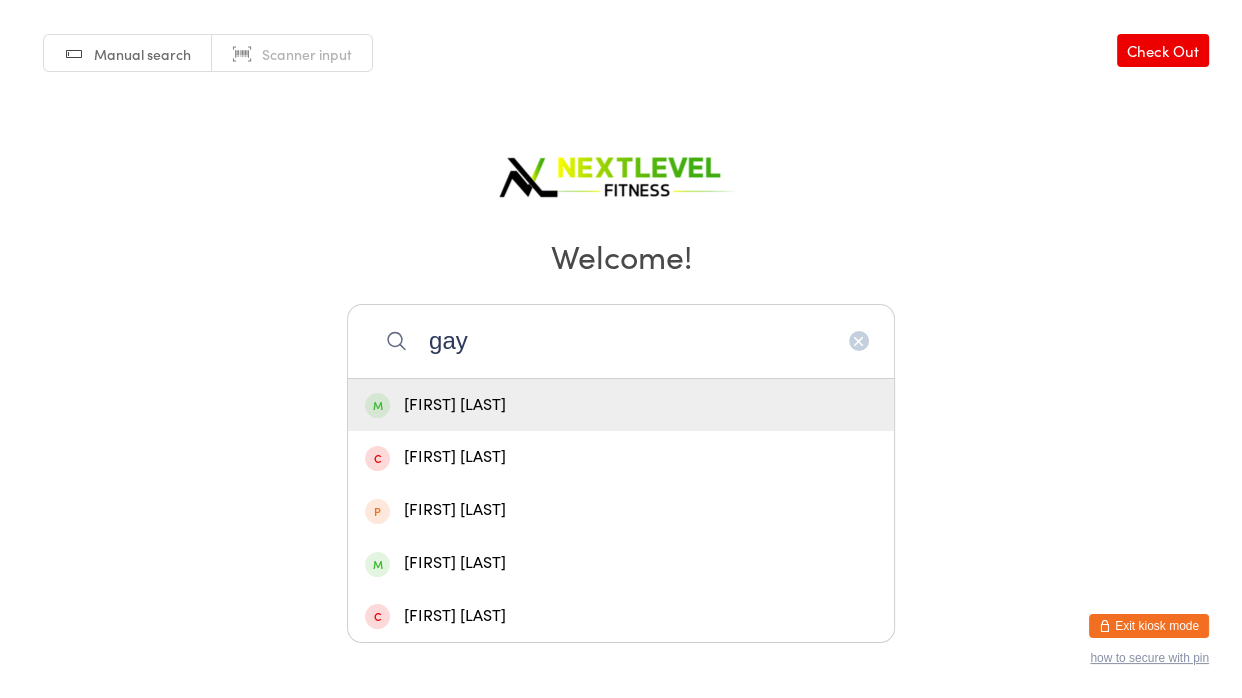 type on "gay" 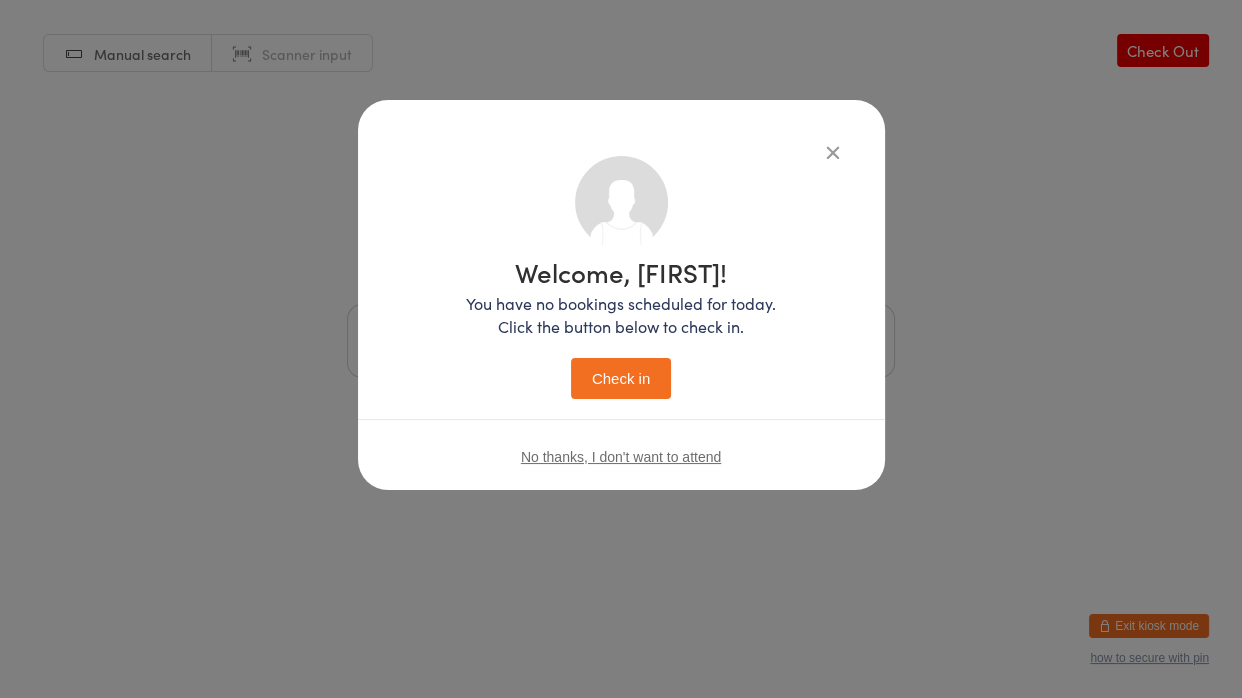 click on "Check in" at bounding box center (621, 378) 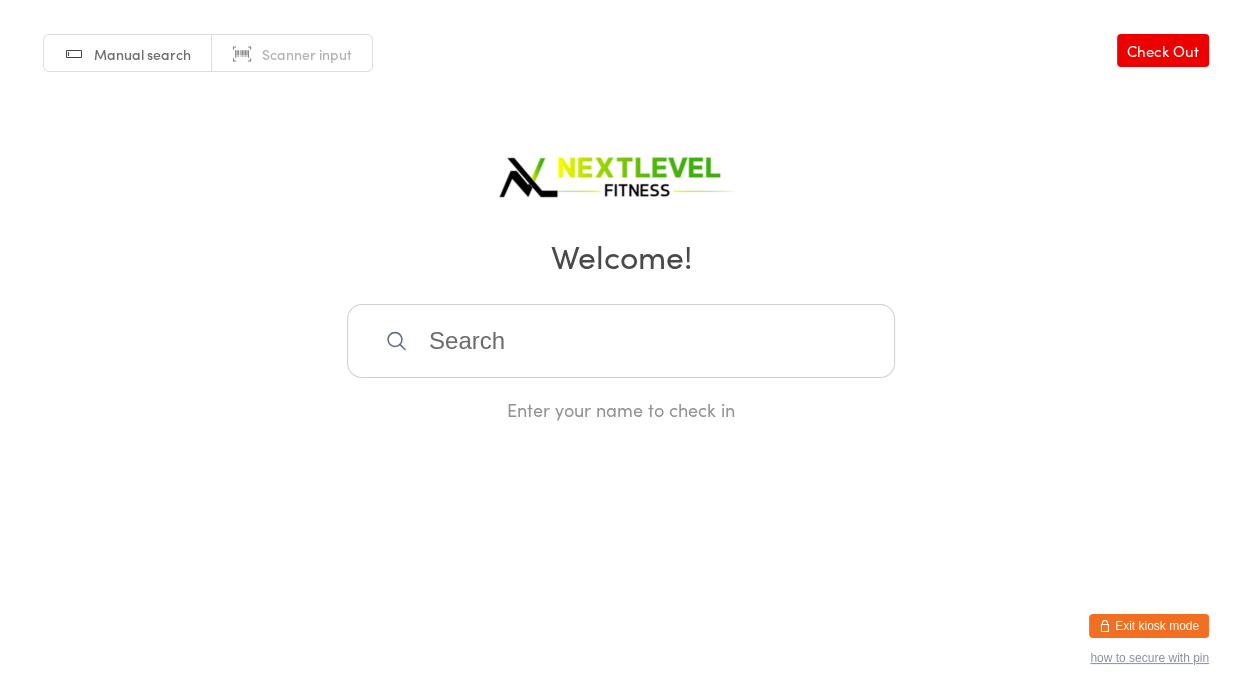 click at bounding box center [621, 341] 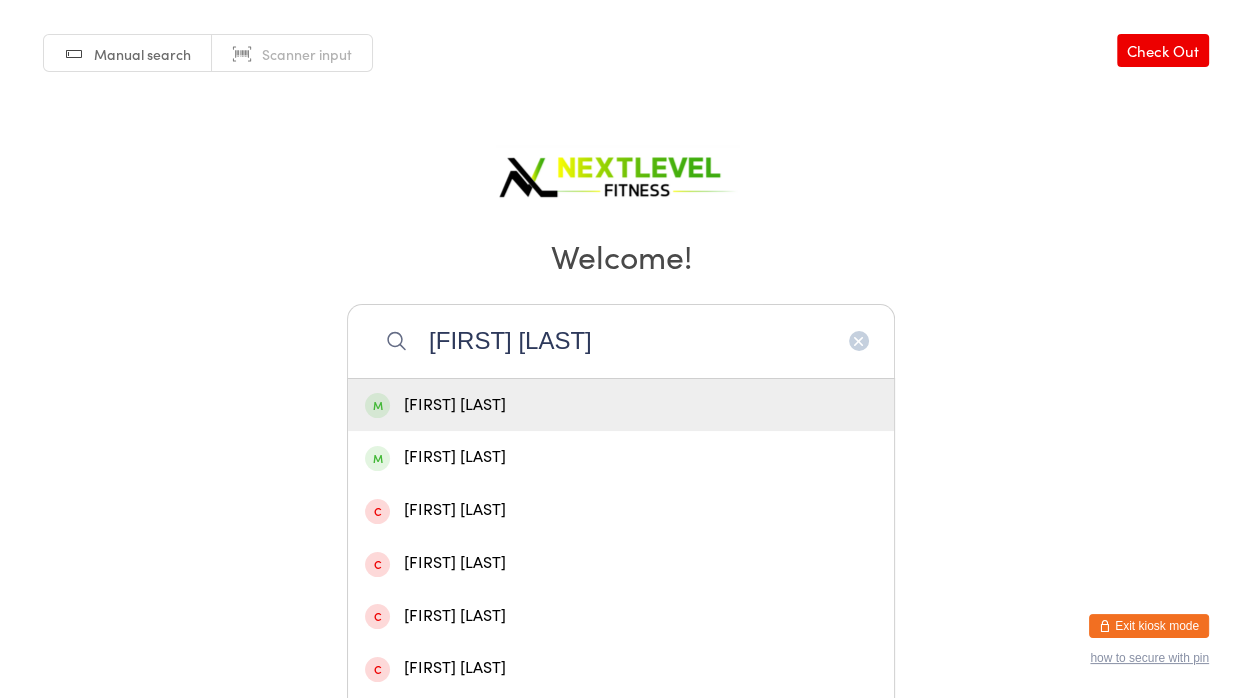 type on "[FIRST] [LAST]" 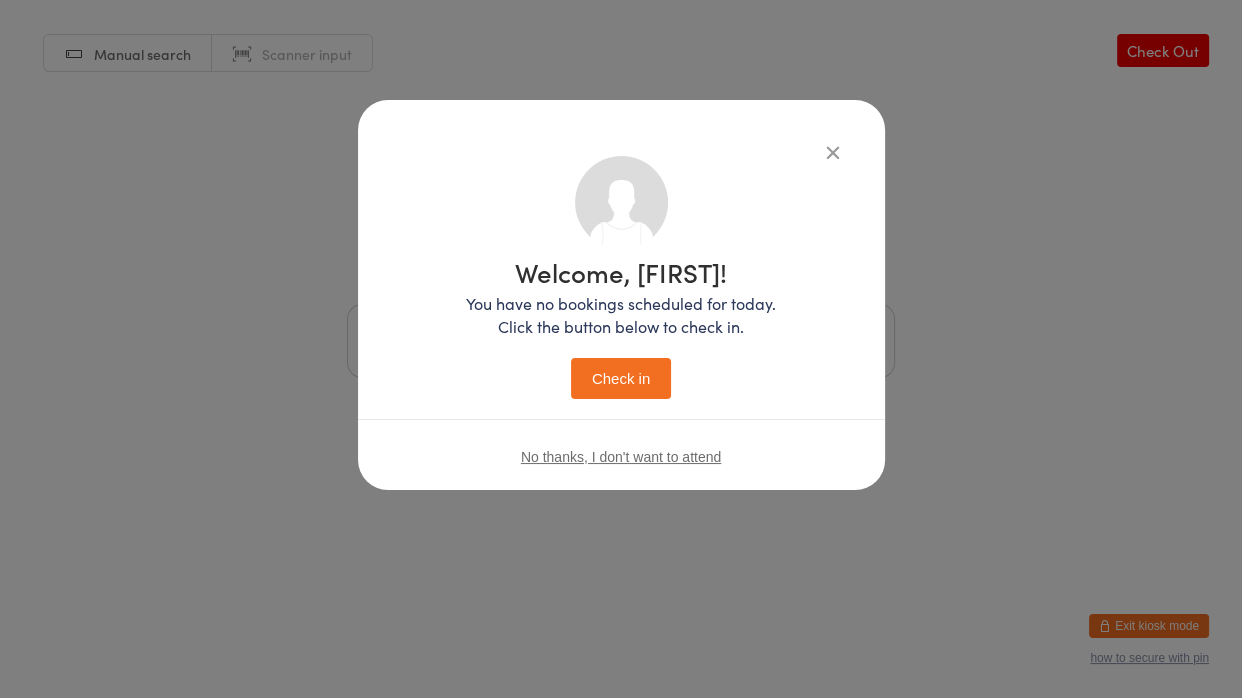 click on "Check in" at bounding box center (621, 378) 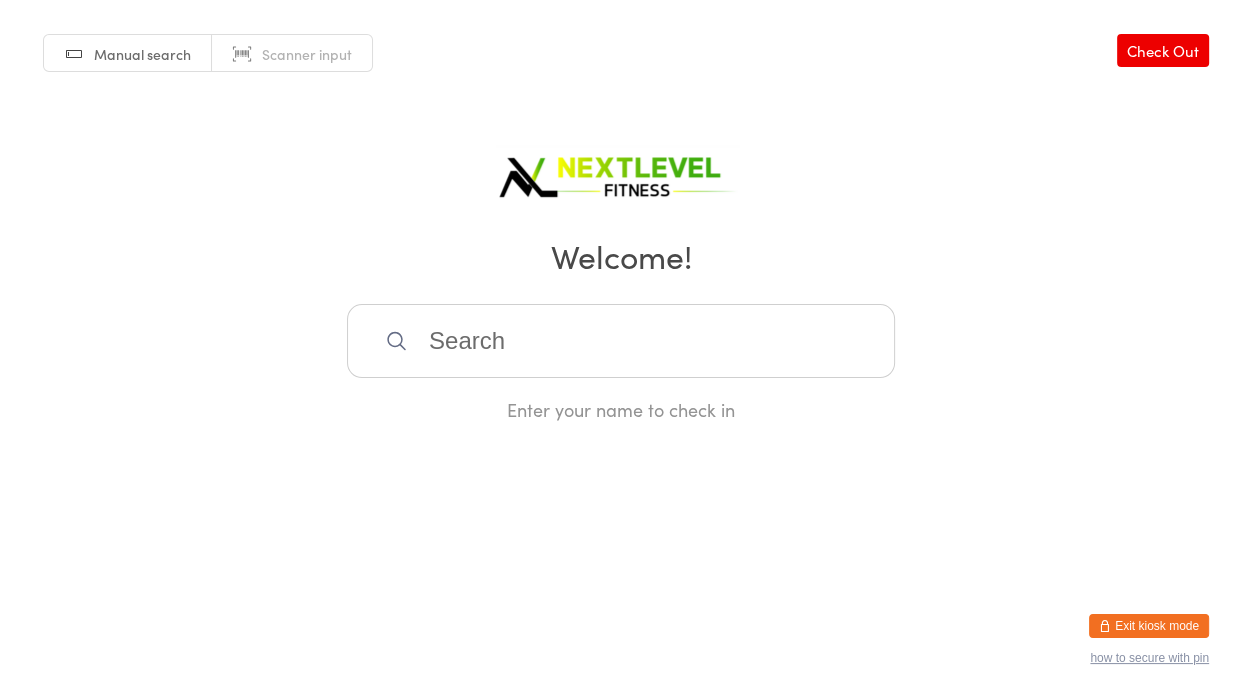 click at bounding box center [621, 341] 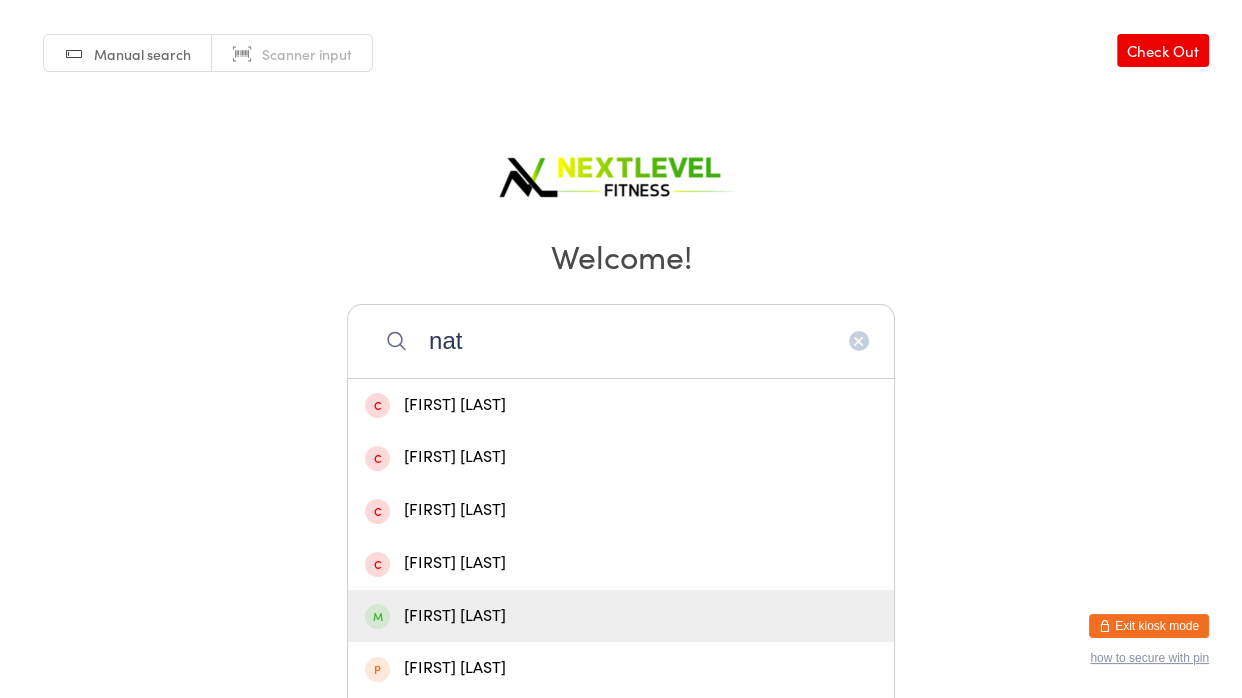 type on "nat" 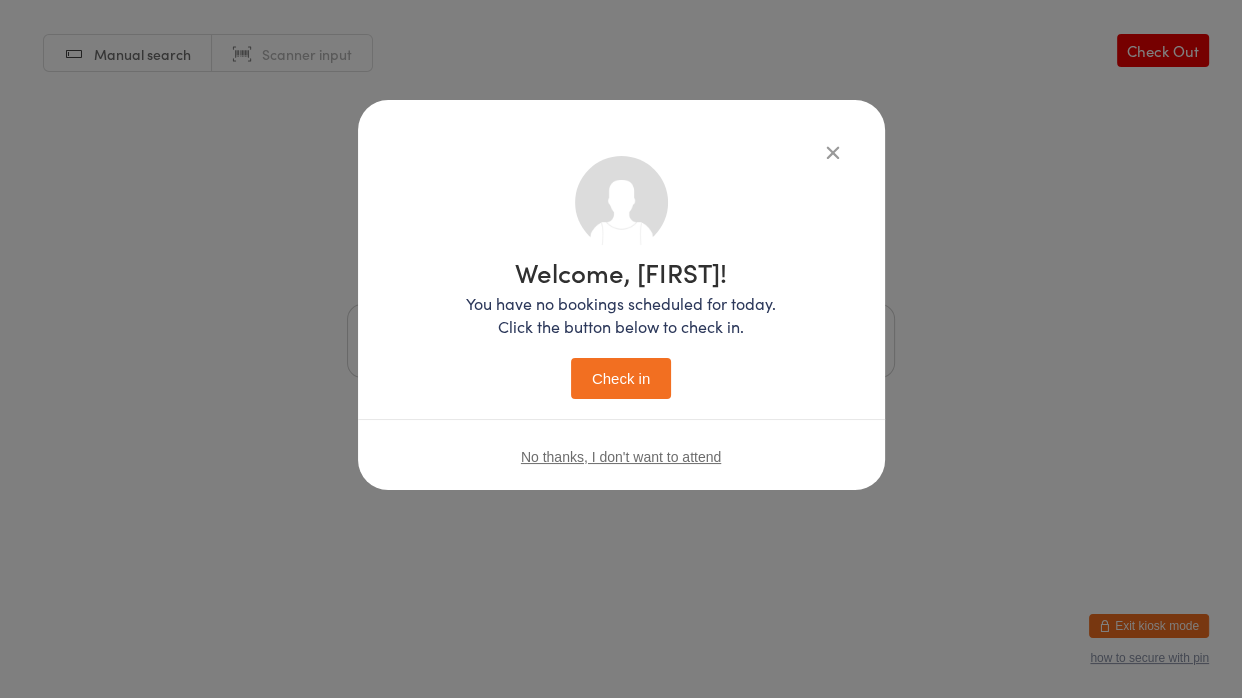 click on "Check in" at bounding box center [621, 378] 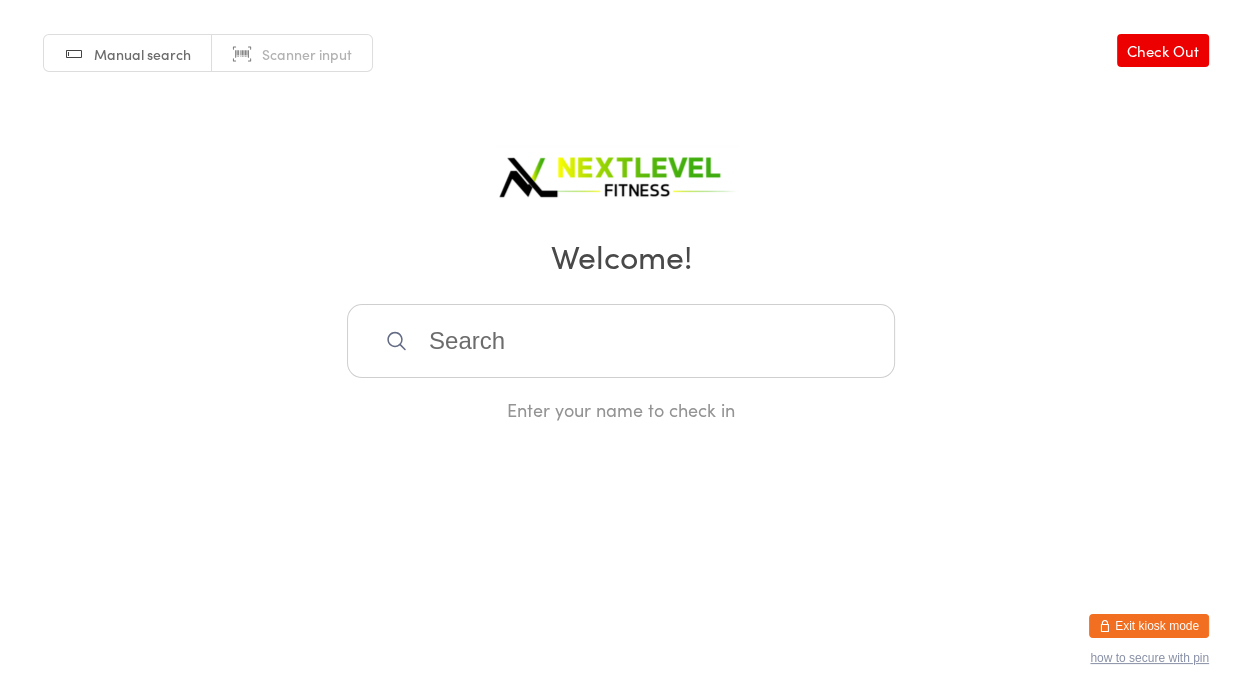 click at bounding box center [621, 341] 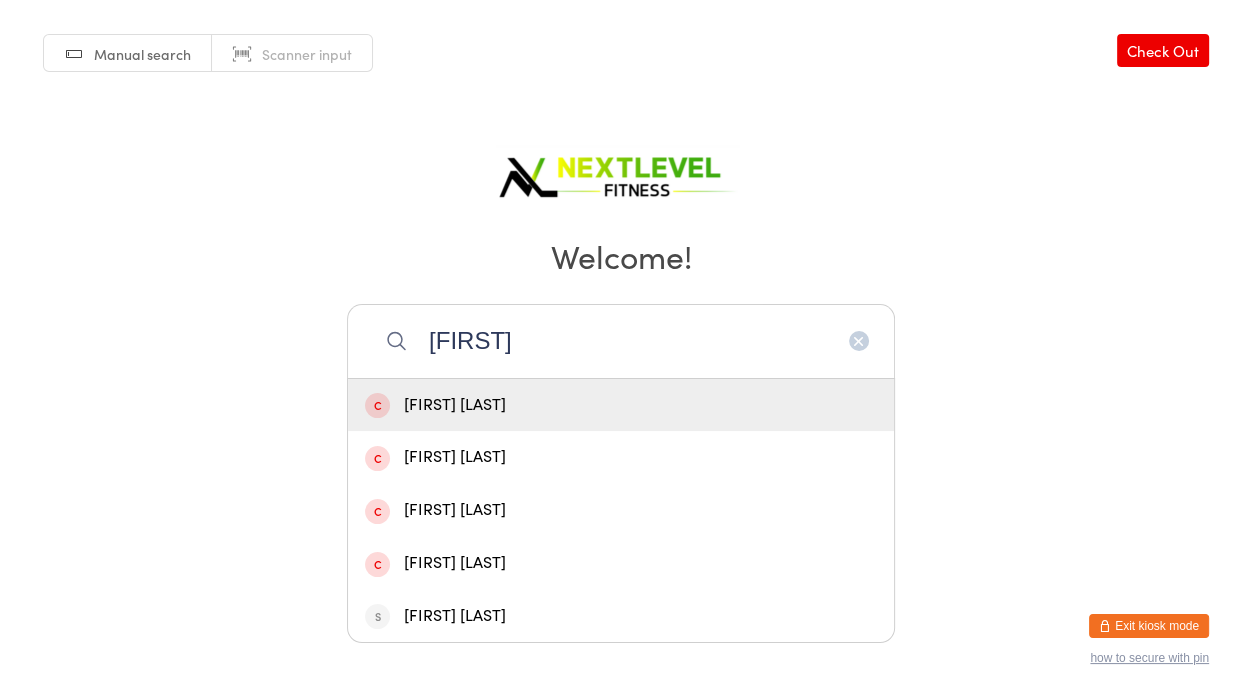type on "[FIRST]" 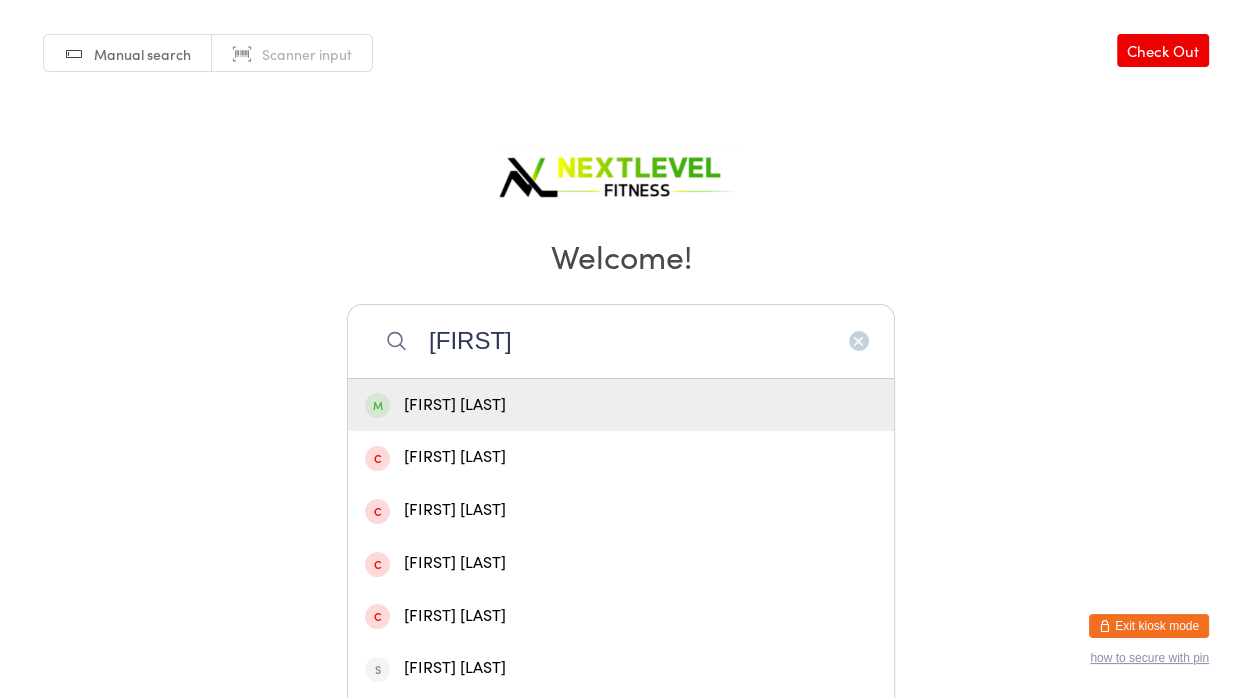 type 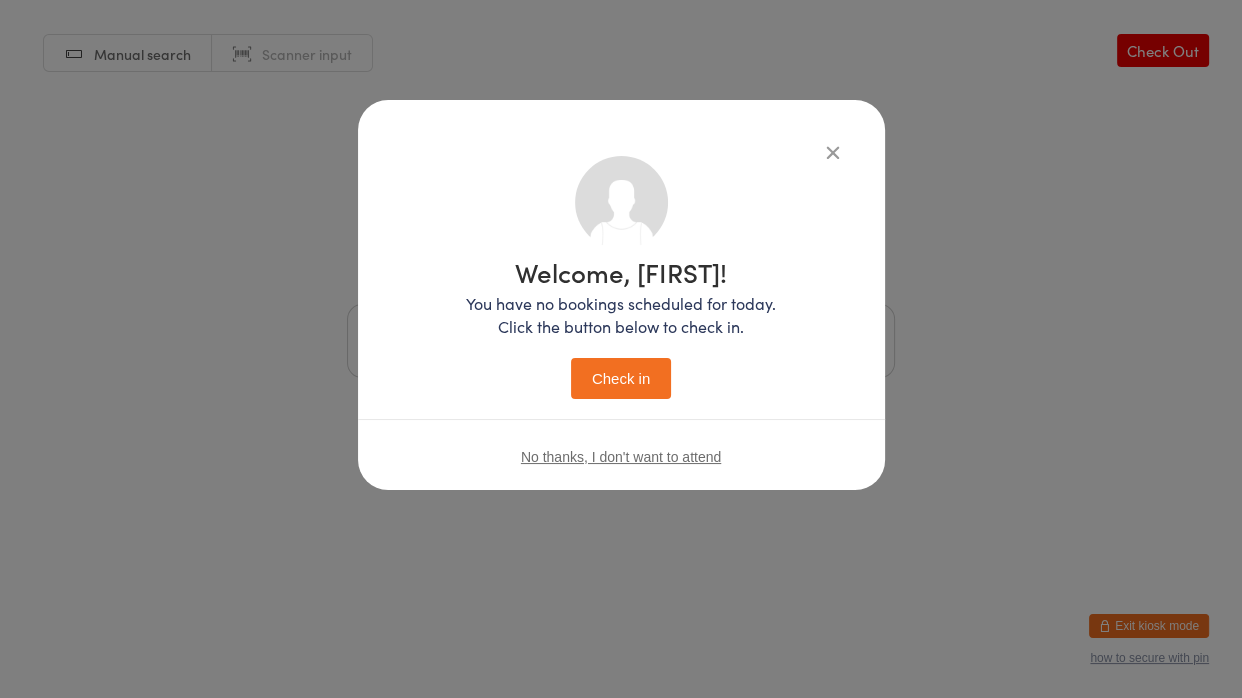 type 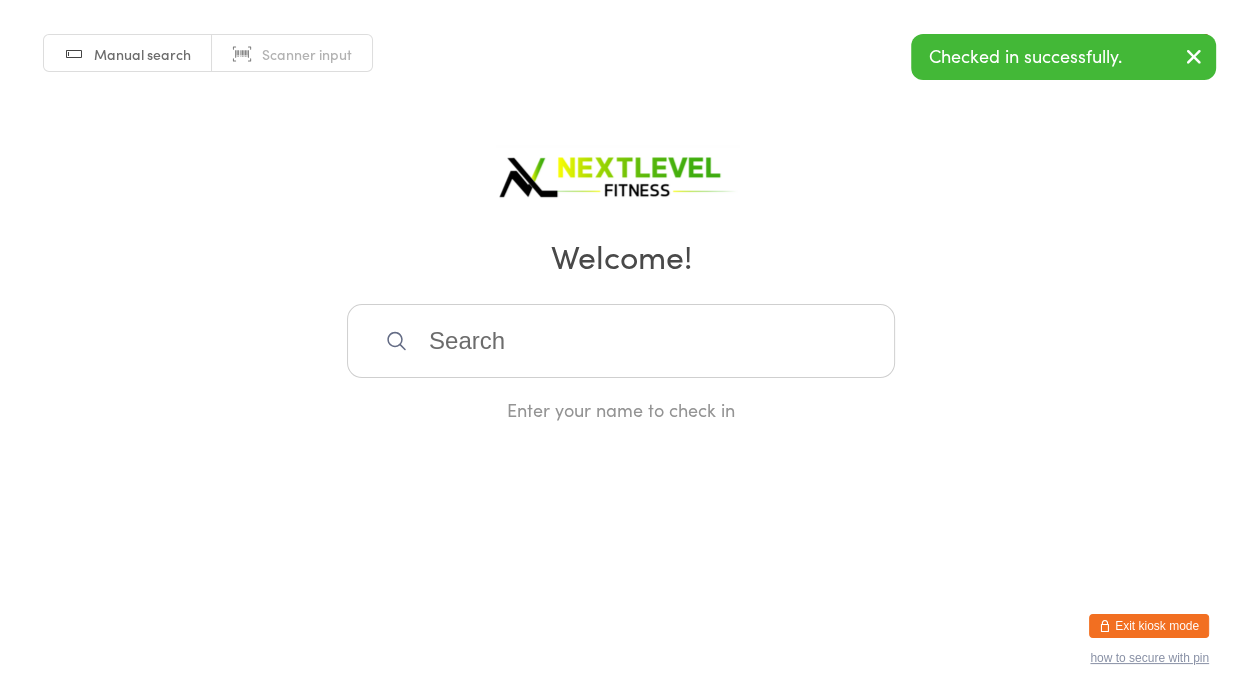 click at bounding box center (621, 341) 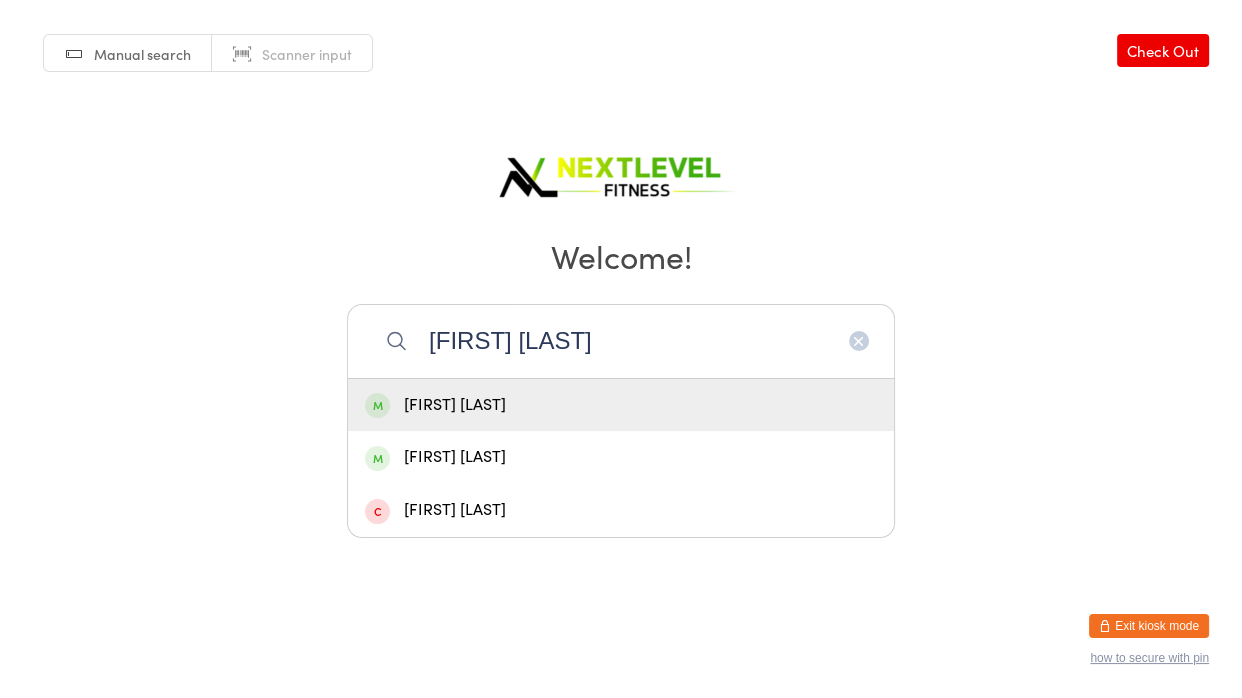 type on "[FIRST] [LAST]" 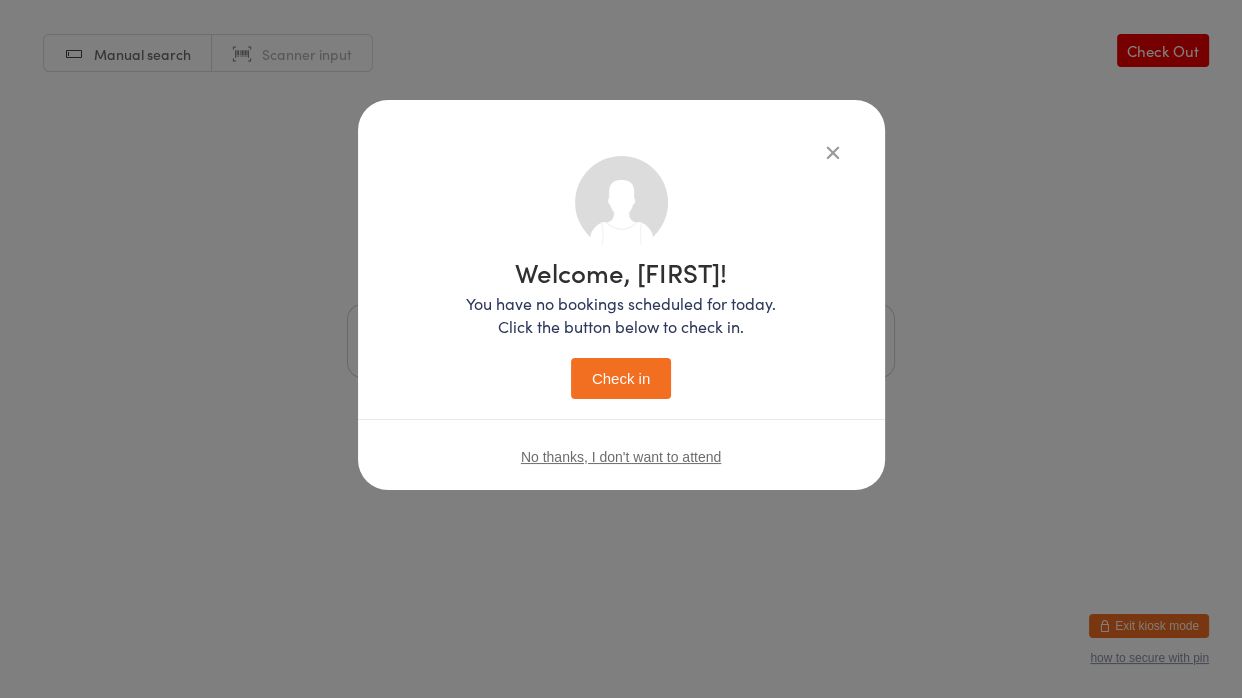 click on "Check in" at bounding box center (621, 378) 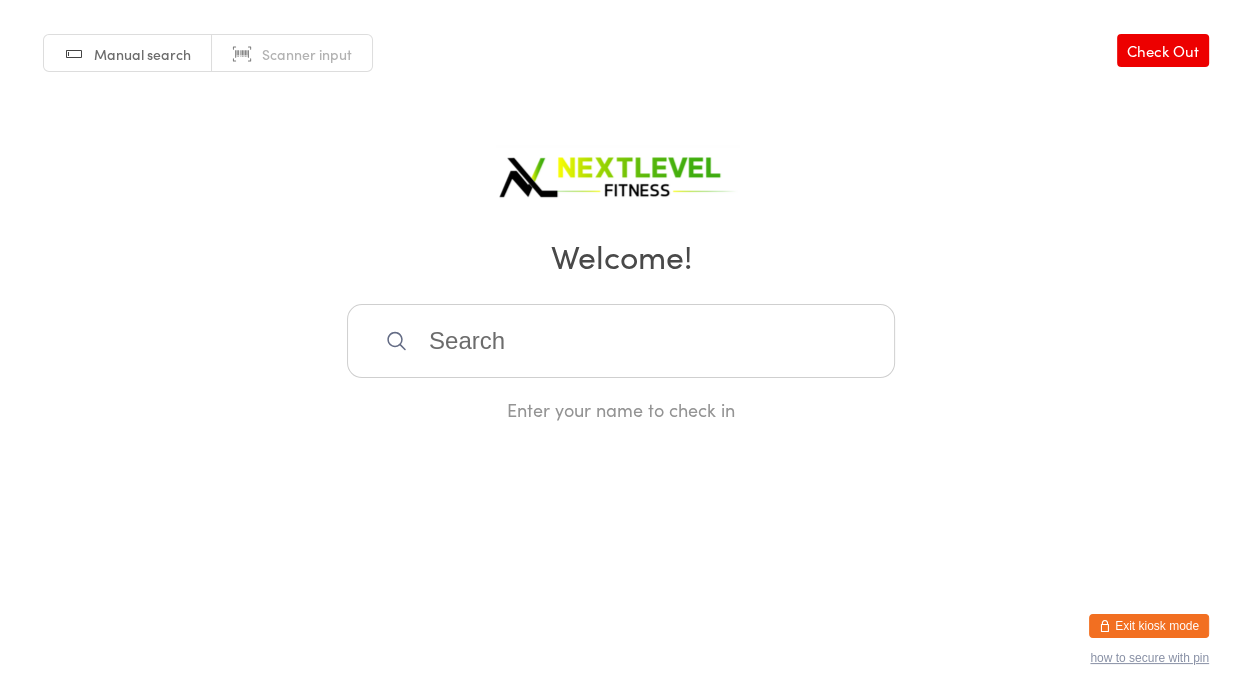 click at bounding box center [621, 341] 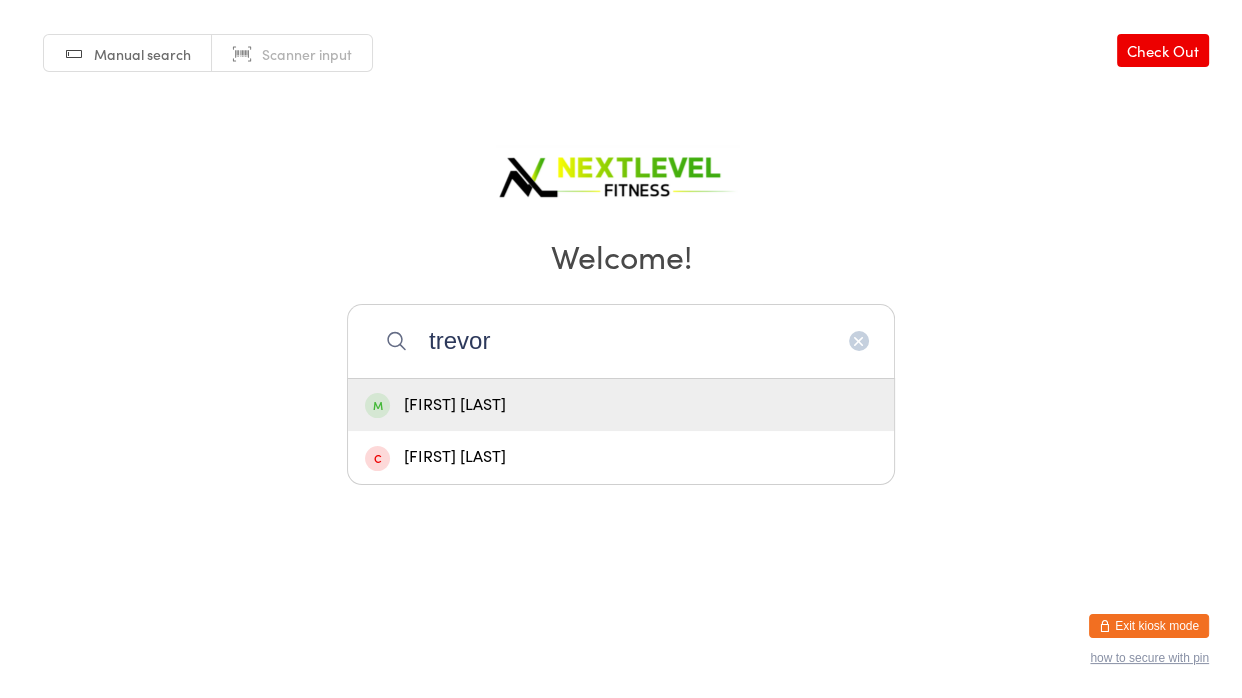 type on "trevor" 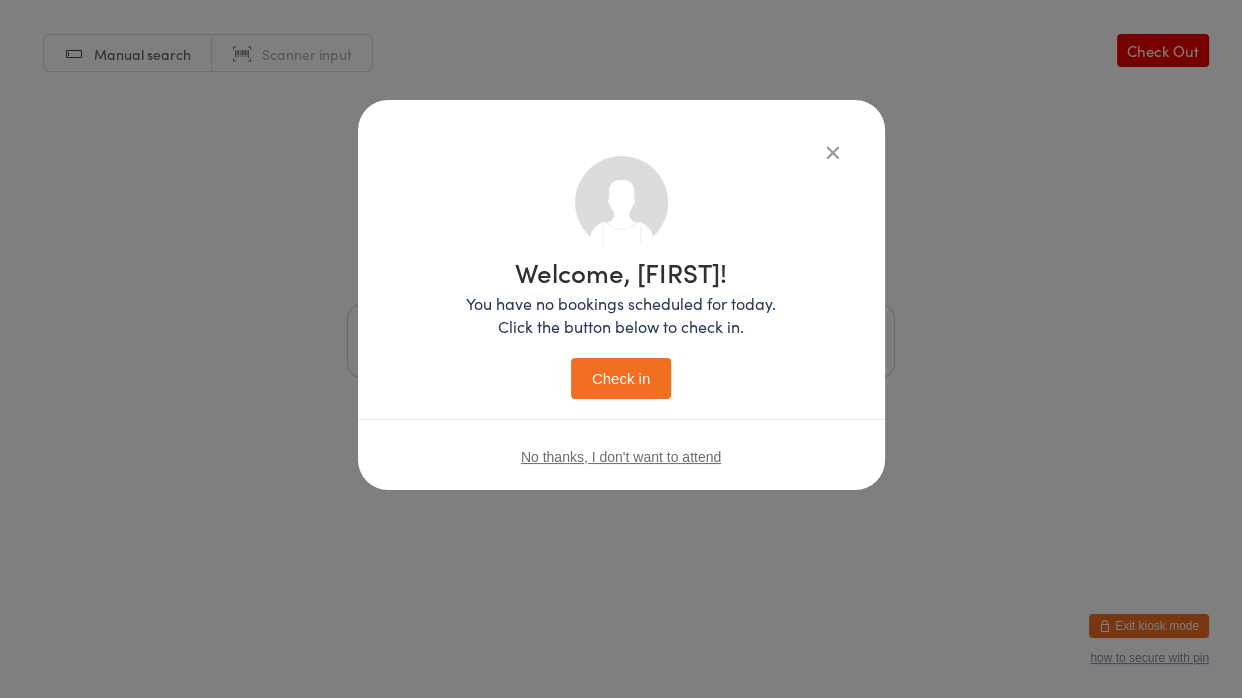 click on "Check in" at bounding box center (621, 378) 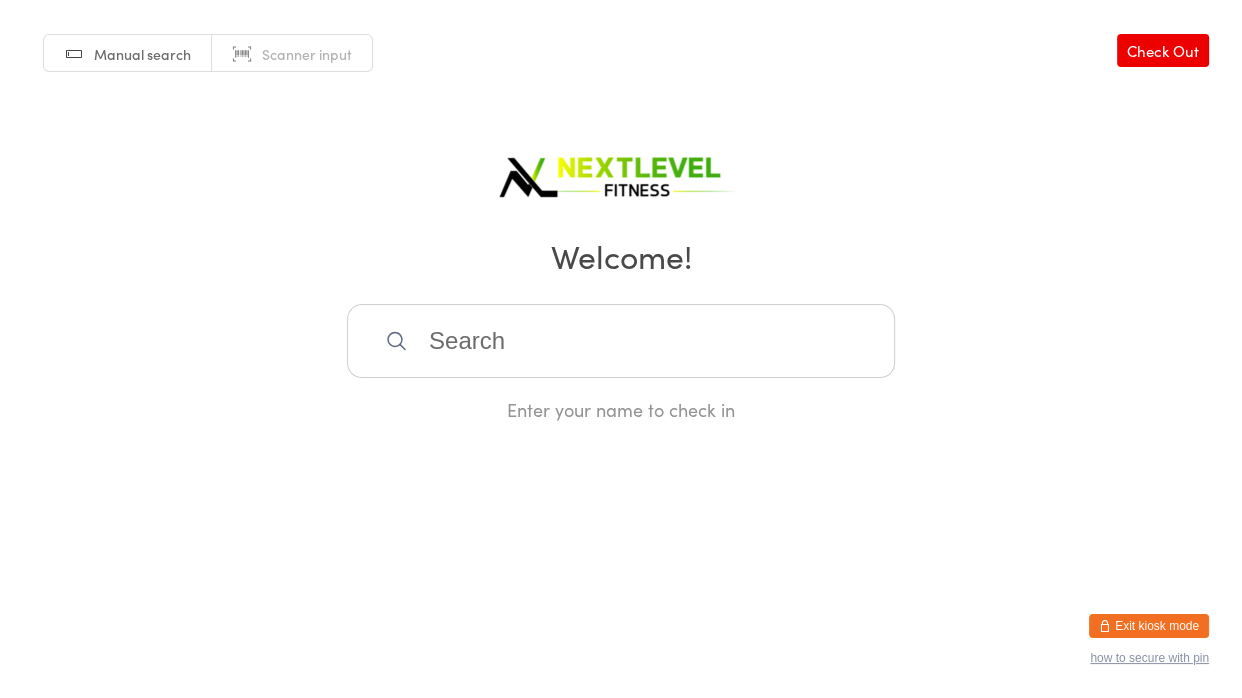 click at bounding box center [621, 341] 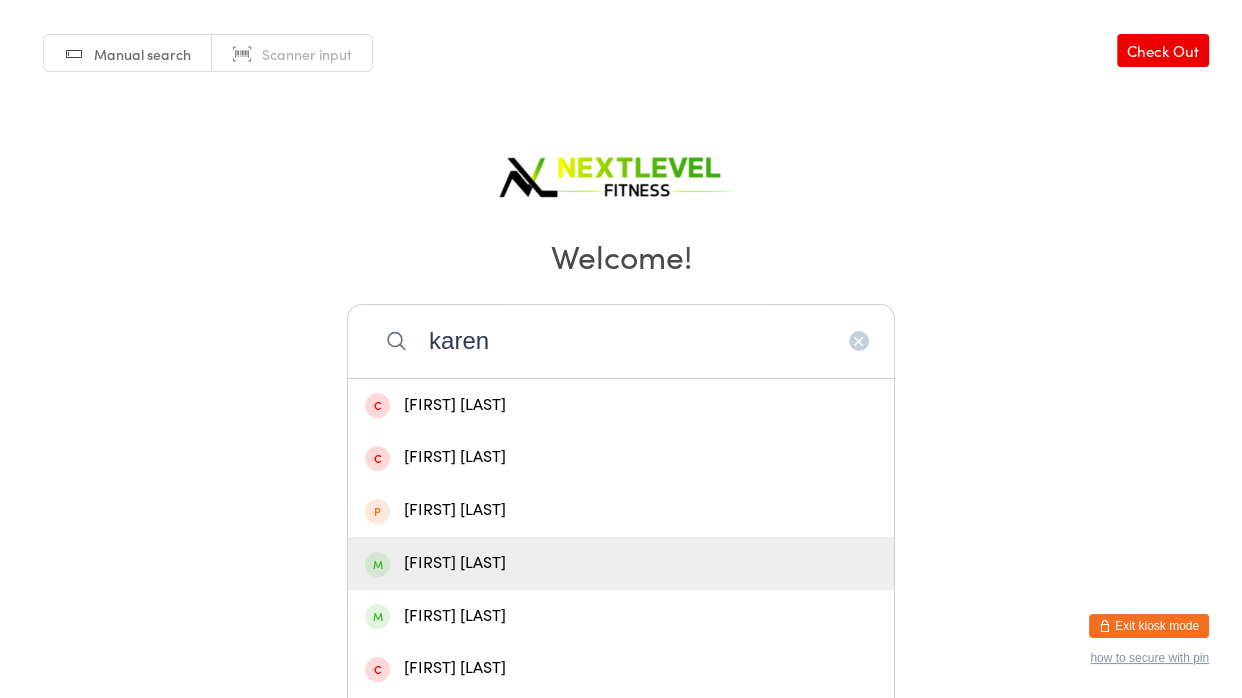 type on "karen" 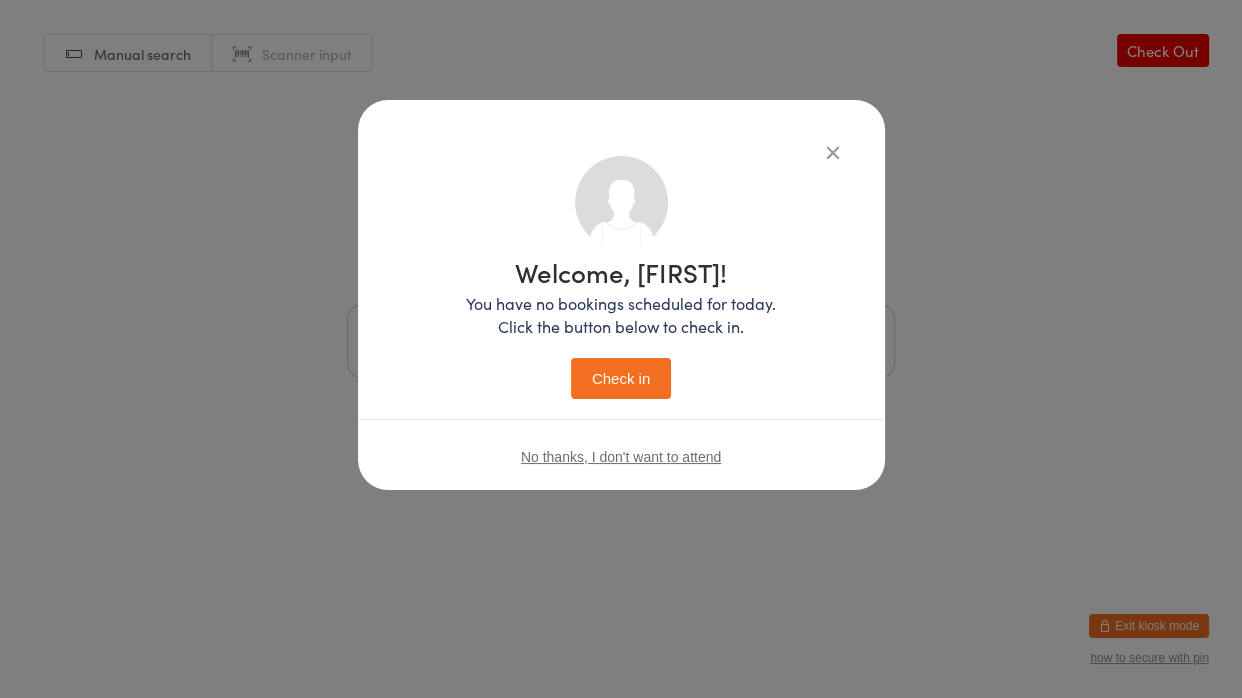 click on "Check in" at bounding box center (621, 378) 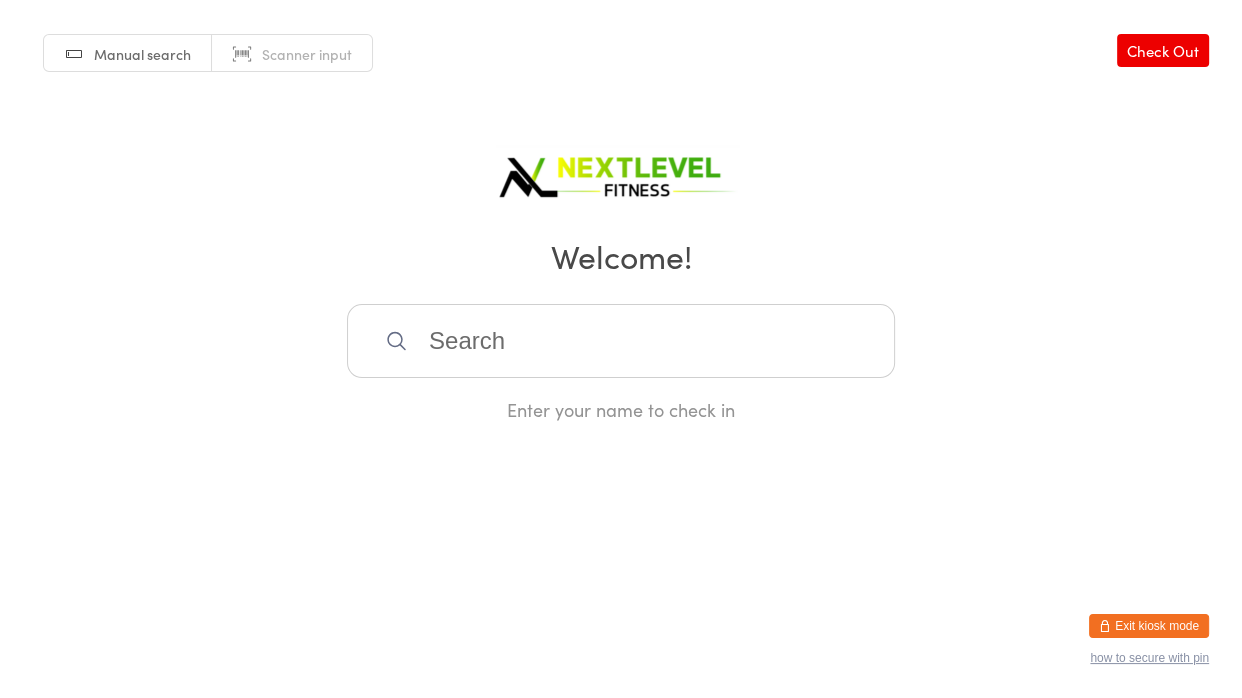 click at bounding box center [621, 341] 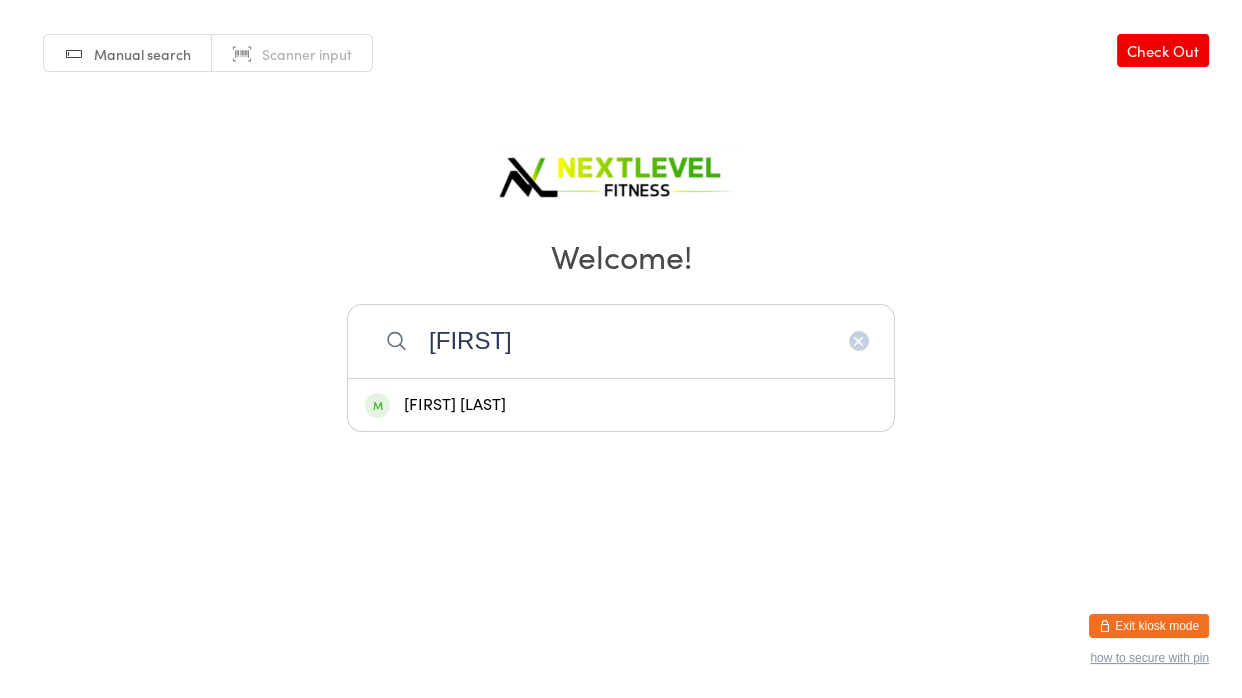 type on "[FIRST]" 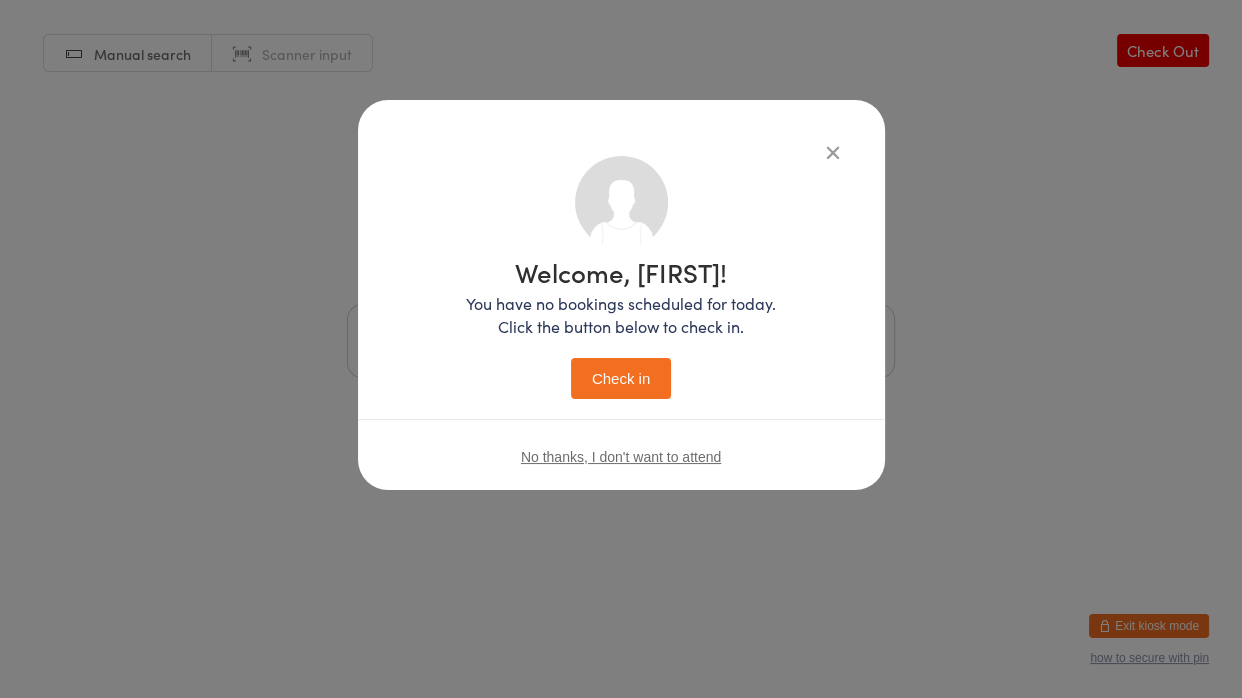 click on "Check in" at bounding box center [621, 378] 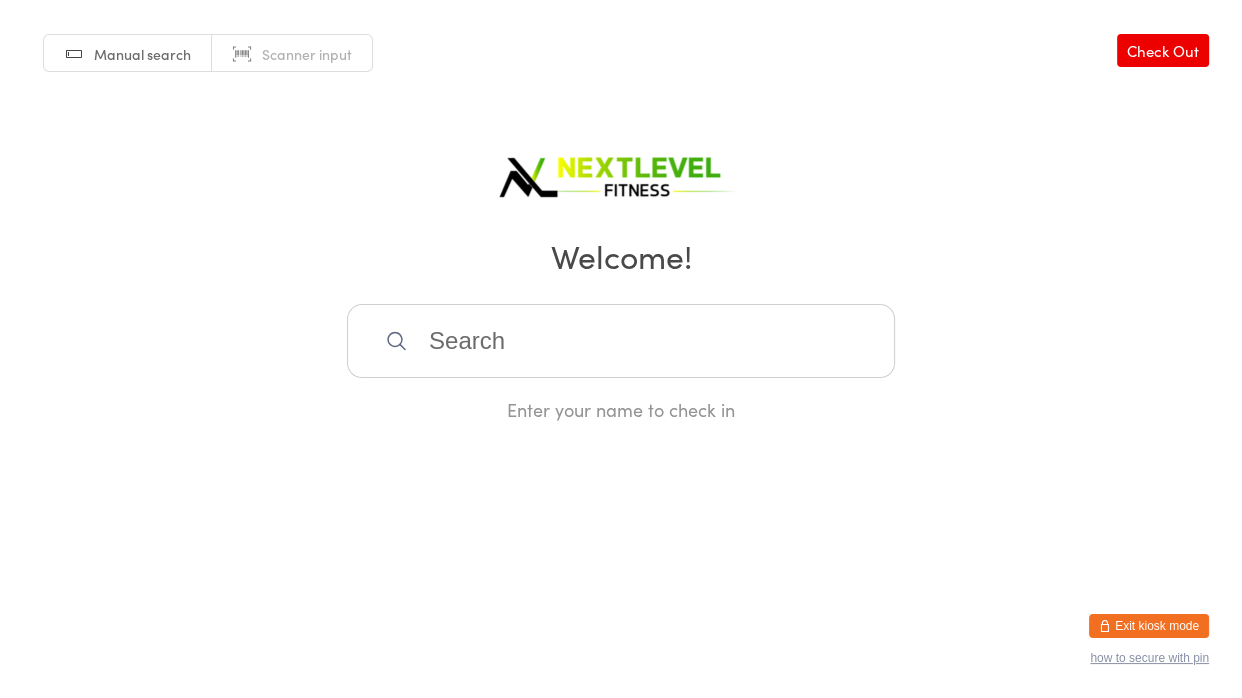 click at bounding box center (621, 341) 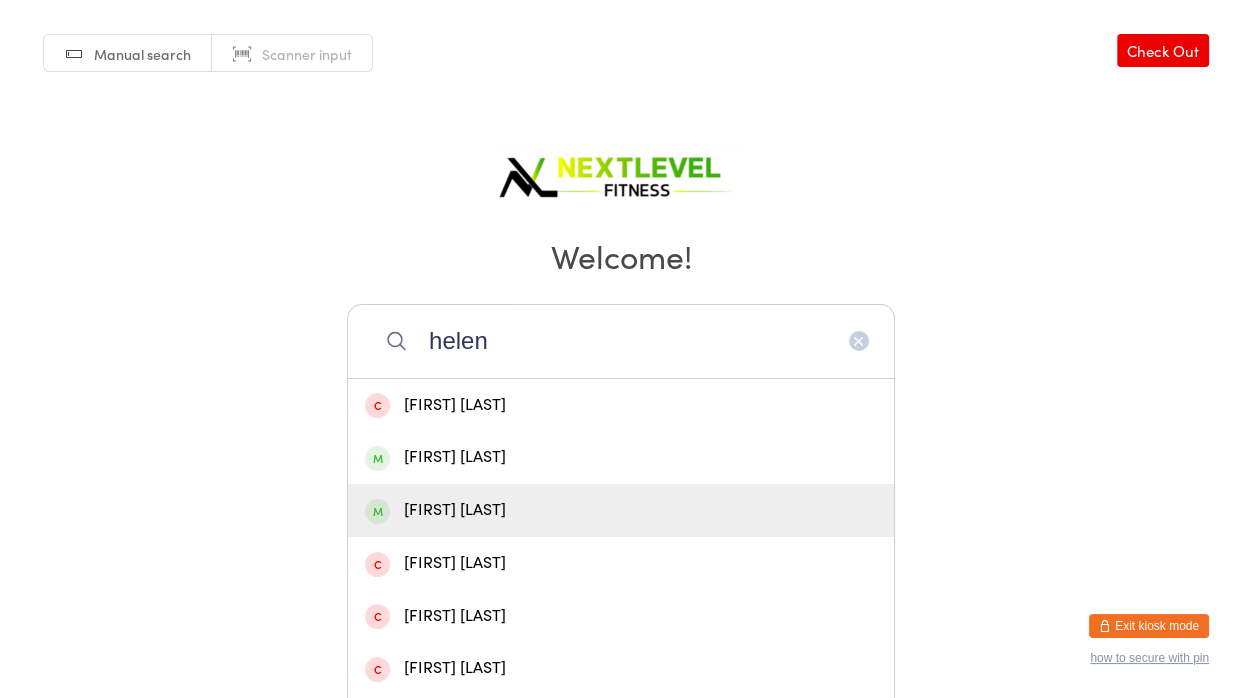 type on "helen" 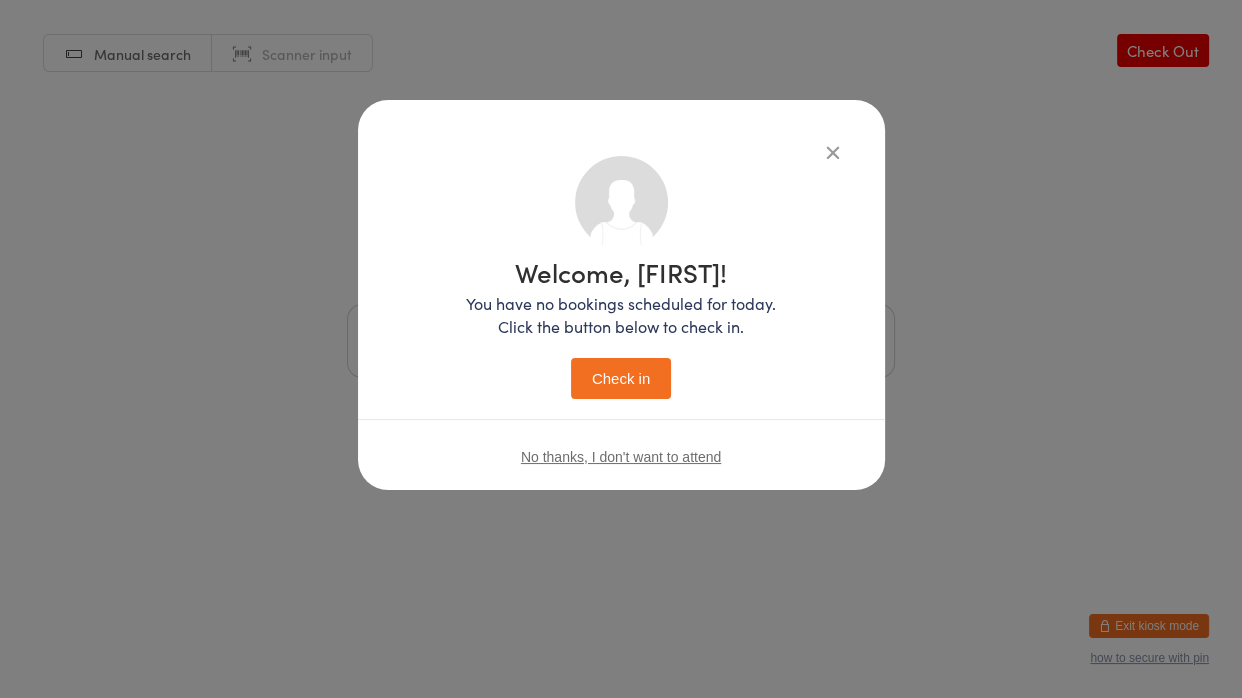 click on "Check in" at bounding box center [621, 378] 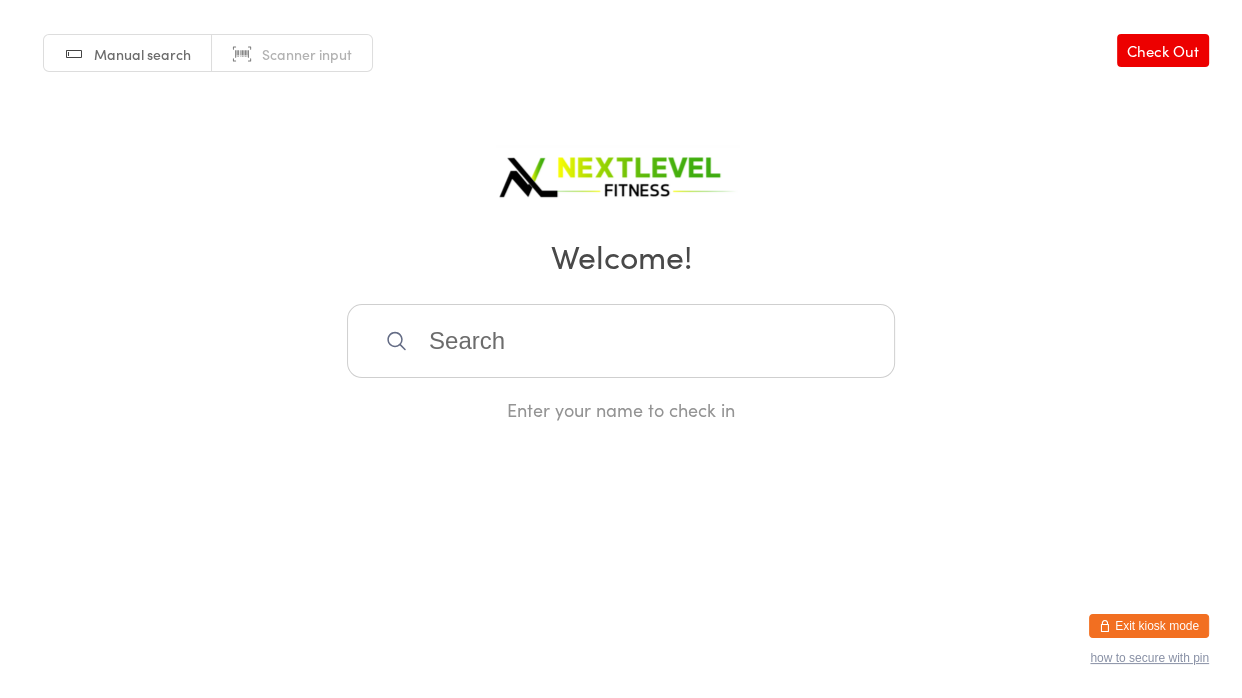 click at bounding box center (621, 341) 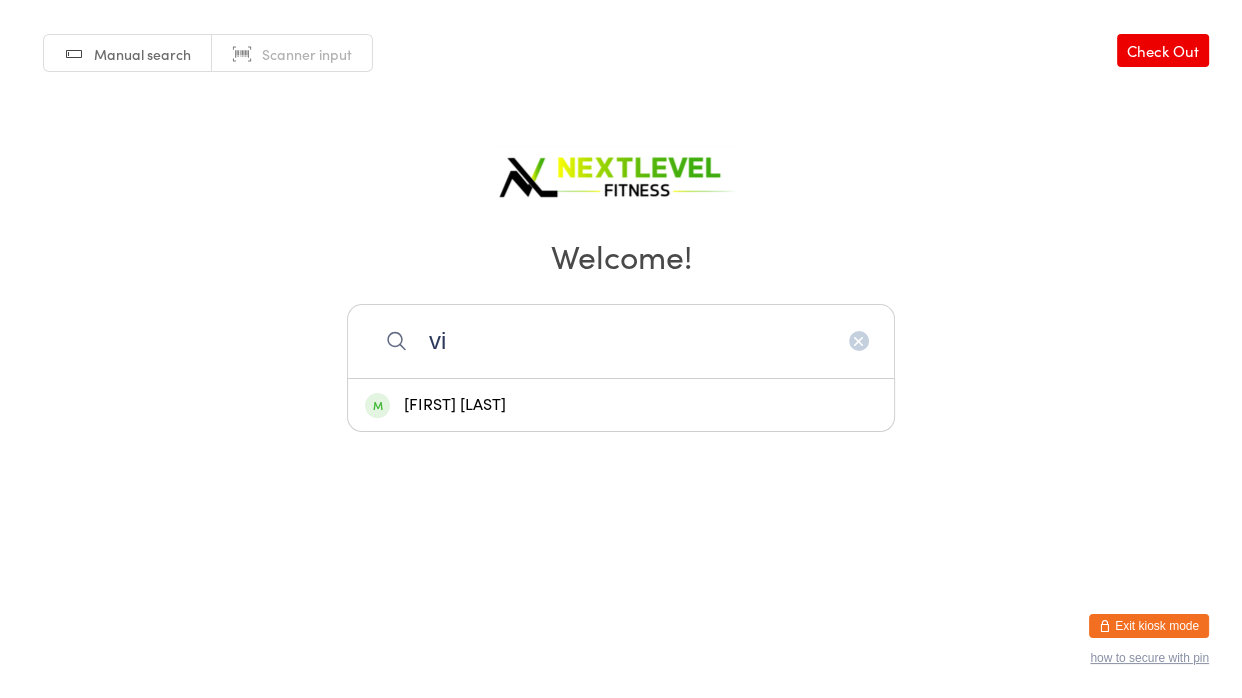 type on "v" 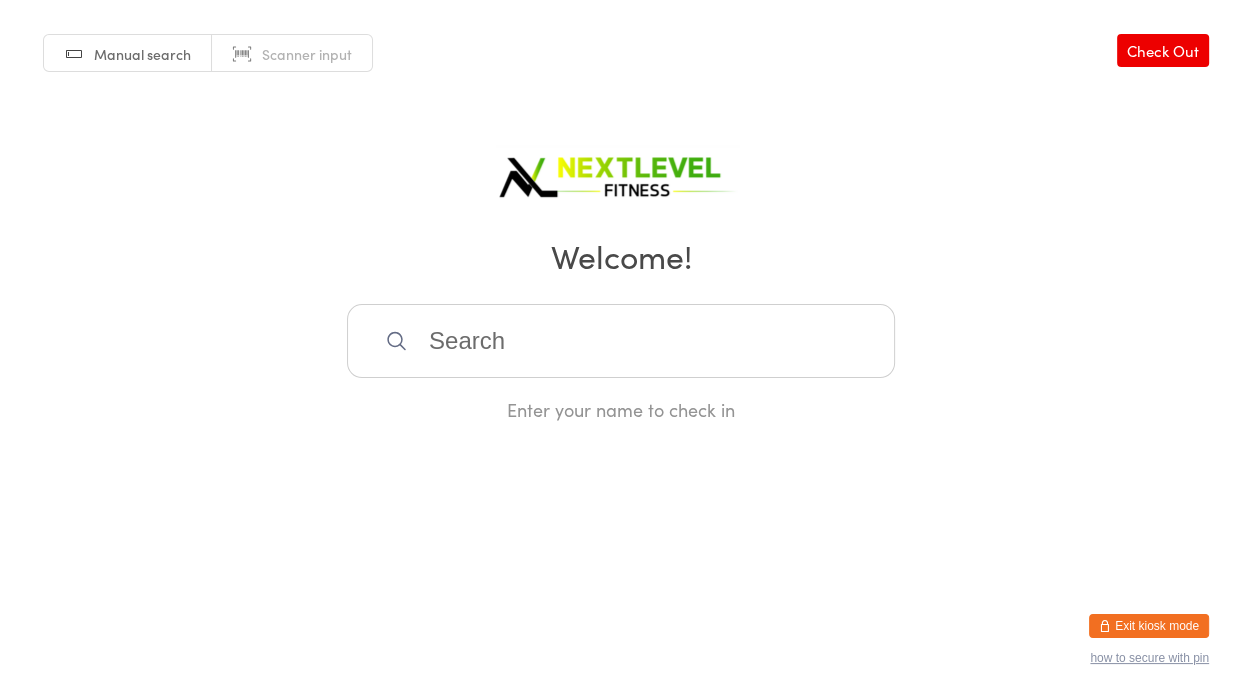 click at bounding box center (621, 341) 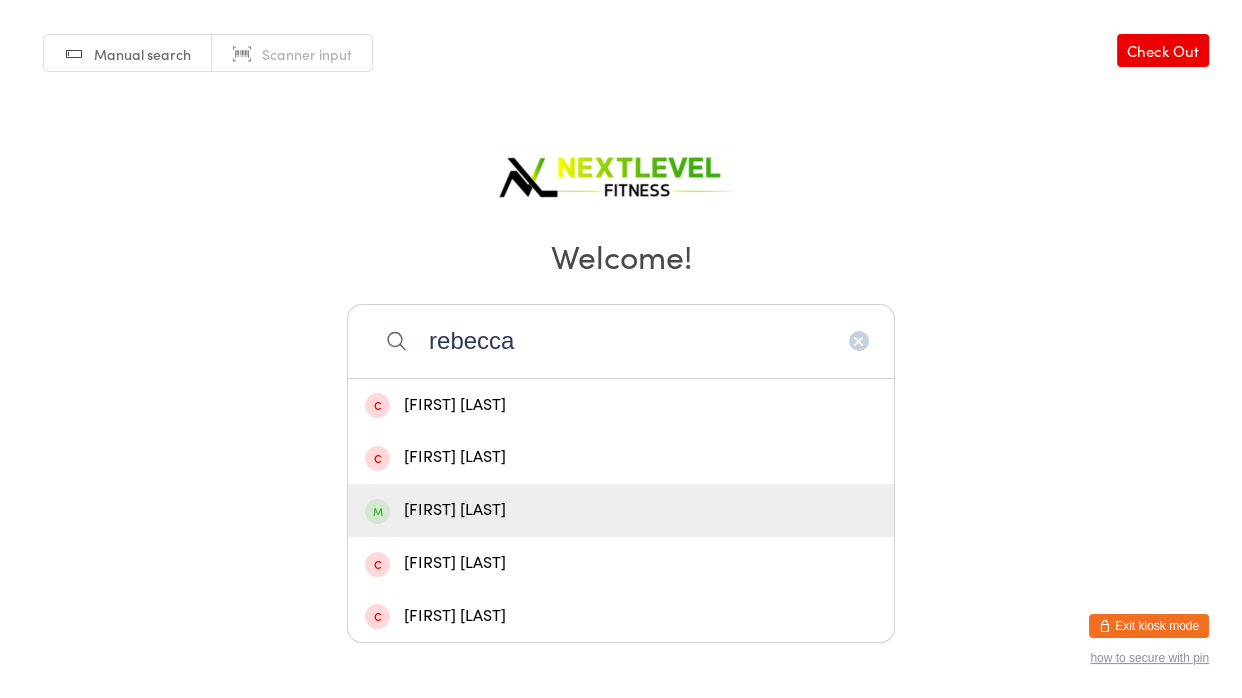 type on "rebecca" 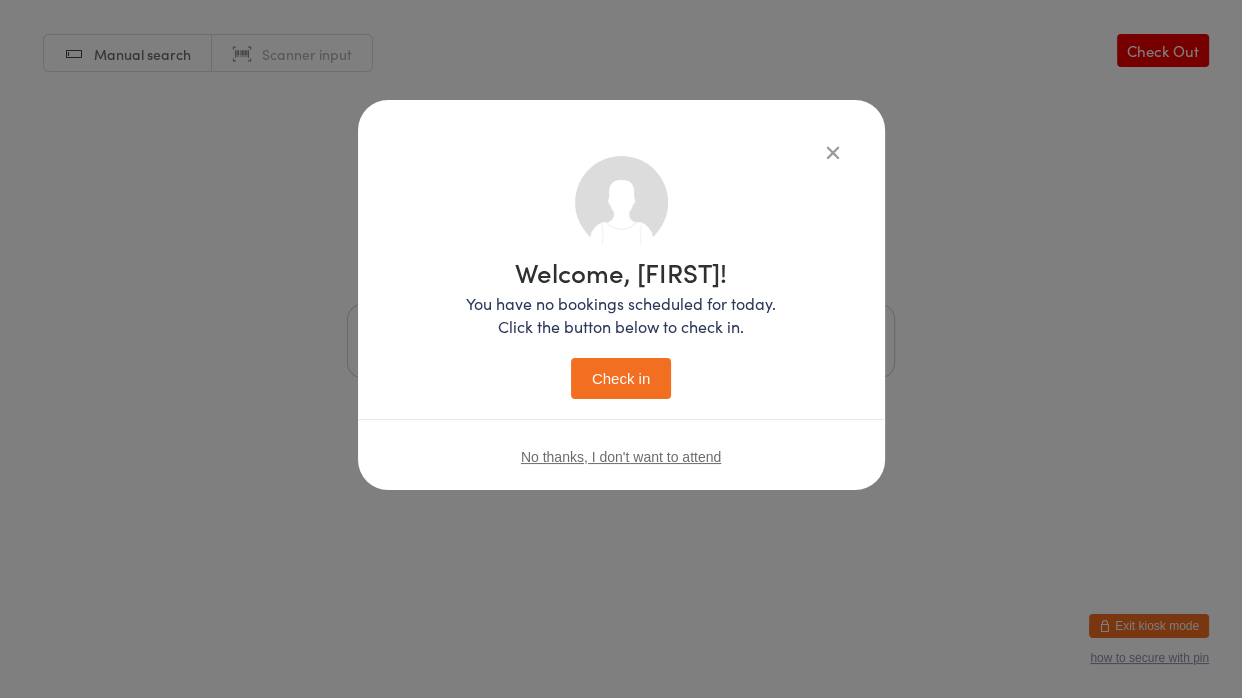 click on "Check in" at bounding box center [621, 378] 